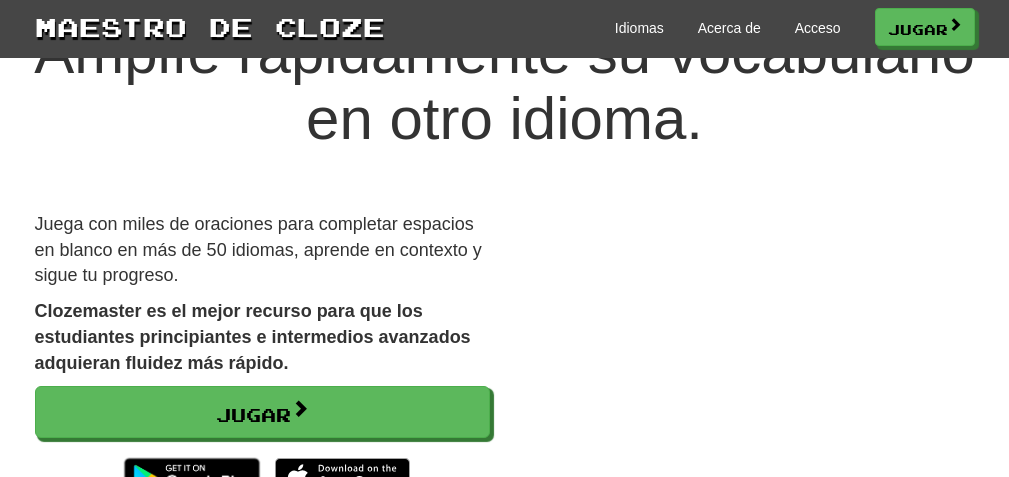 scroll, scrollTop: 200, scrollLeft: 0, axis: vertical 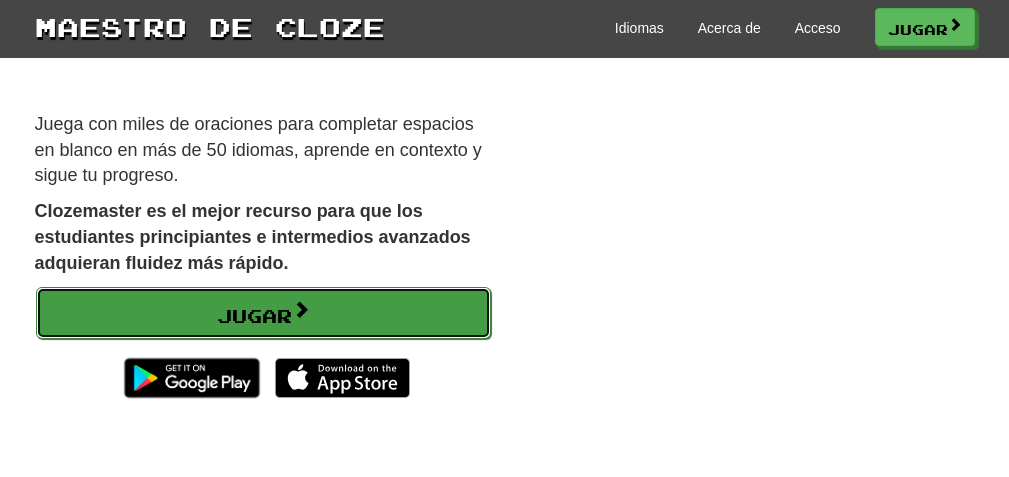 click on "Jugar" at bounding box center [254, 316] 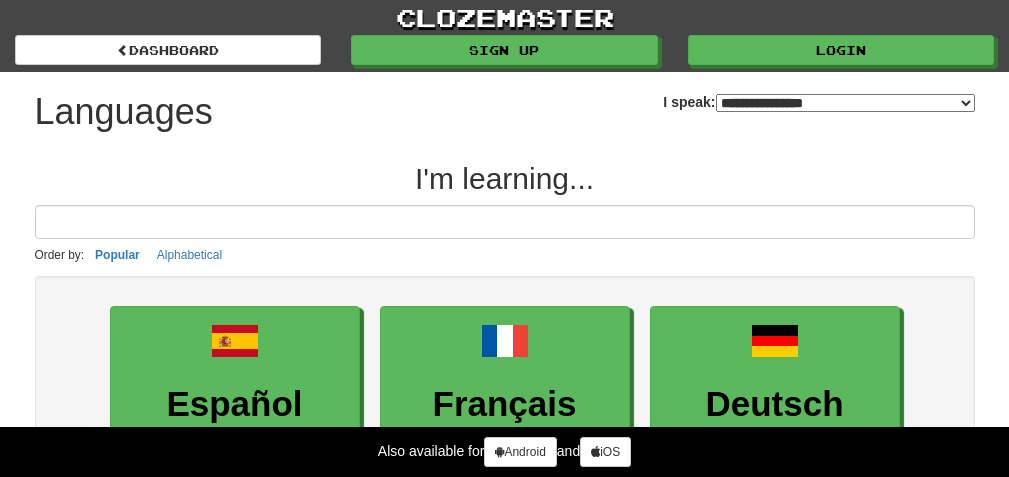 select on "*******" 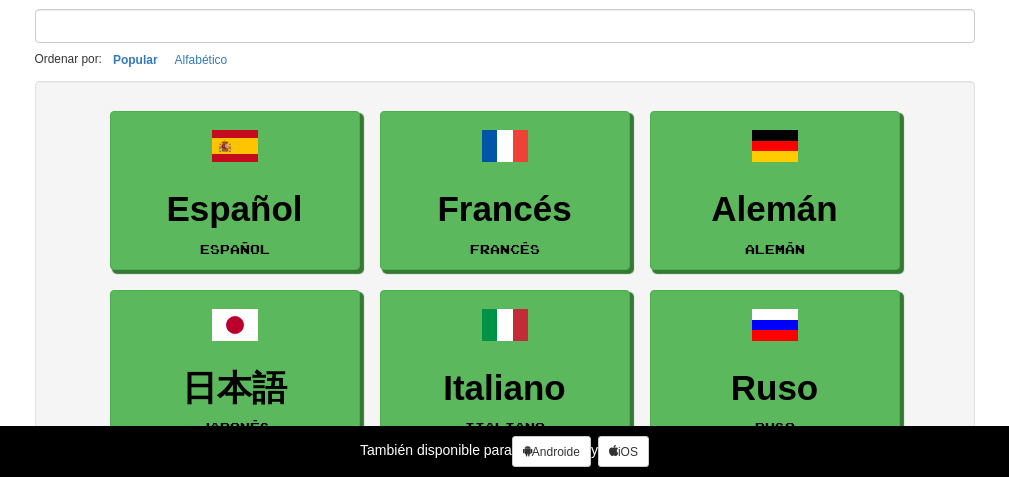 scroll, scrollTop: 0, scrollLeft: 0, axis: both 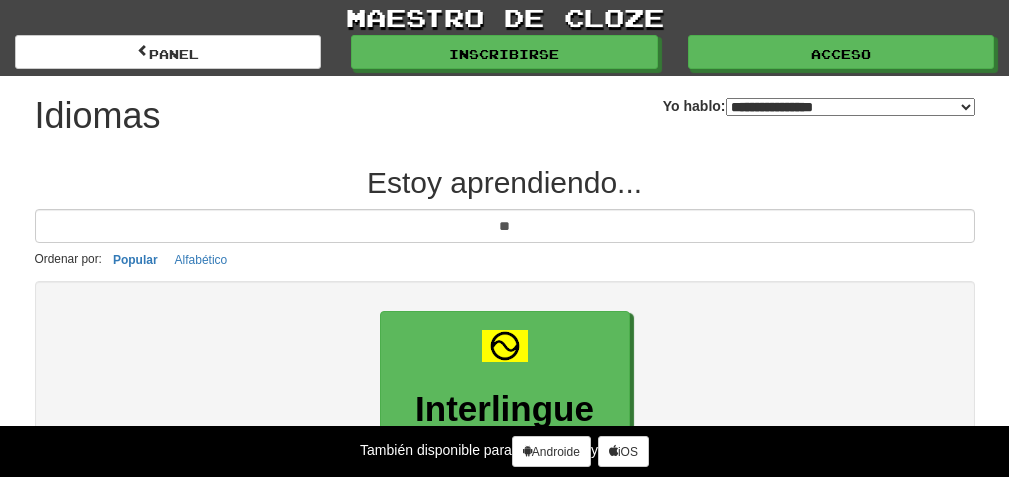 type on "*" 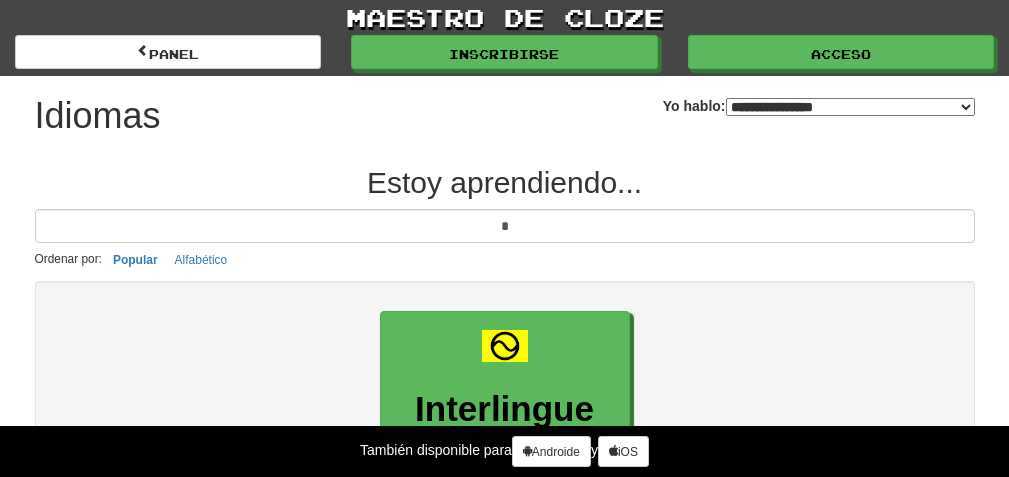 type 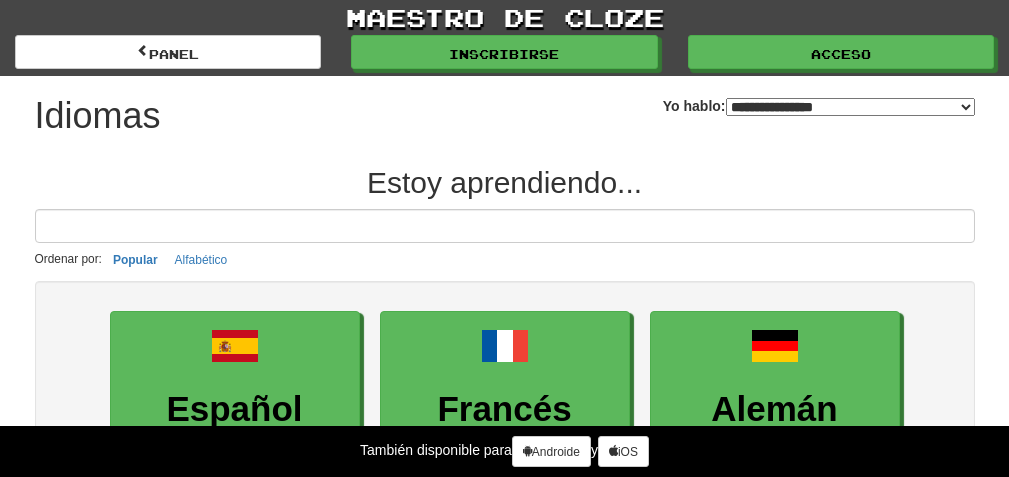 click on "**********" at bounding box center (819, 98) 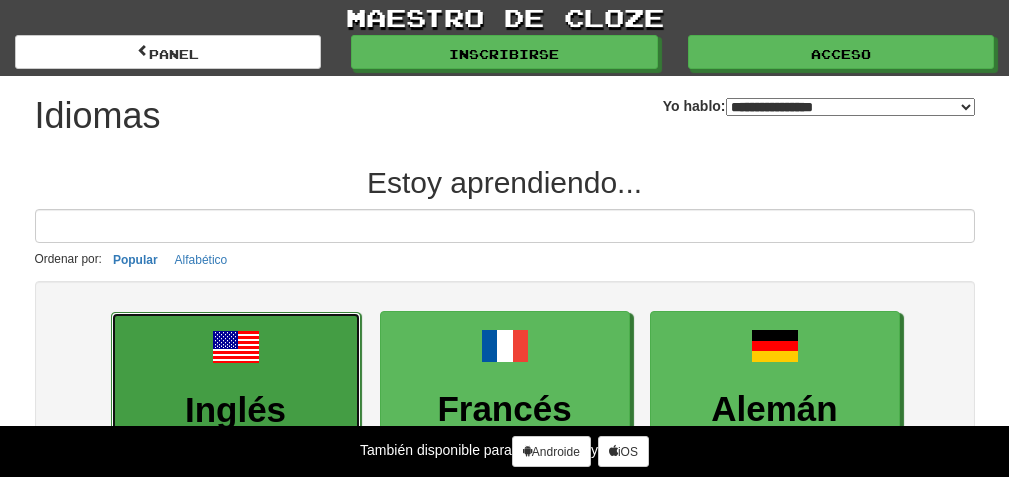 click at bounding box center [236, 347] 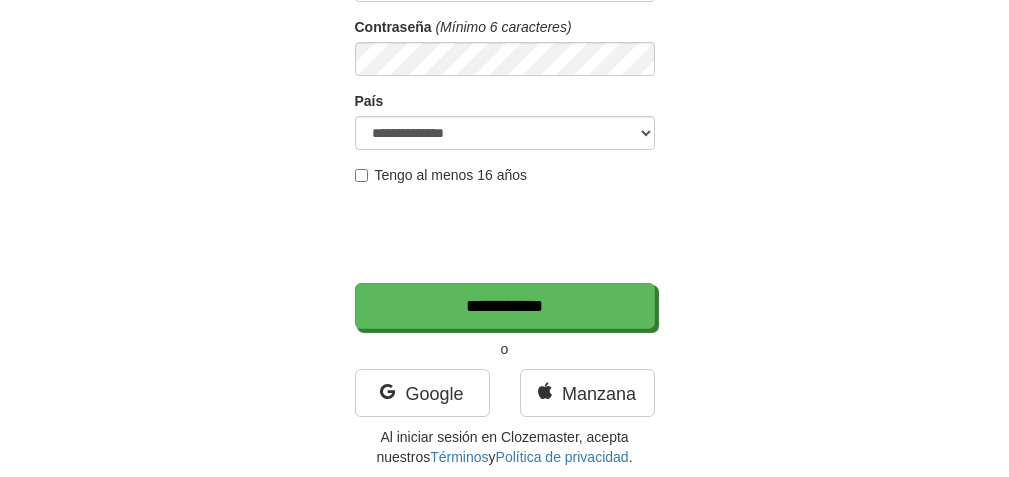 scroll, scrollTop: 200, scrollLeft: 0, axis: vertical 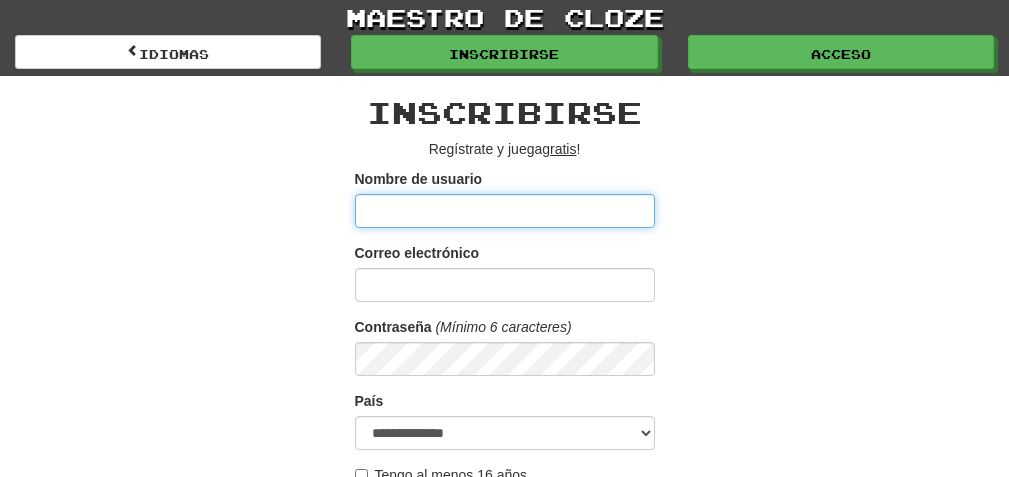 click on "Nombre de usuario" at bounding box center [505, 211] 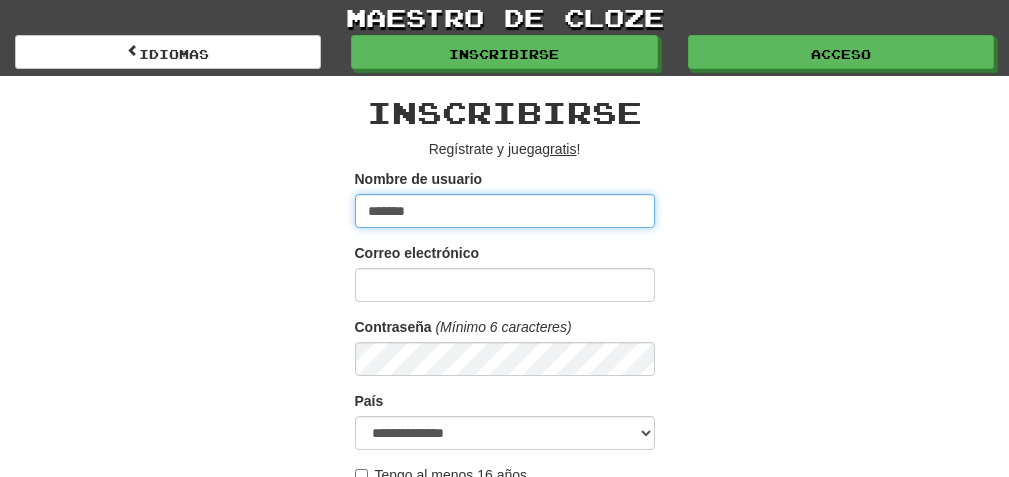 type on "*******" 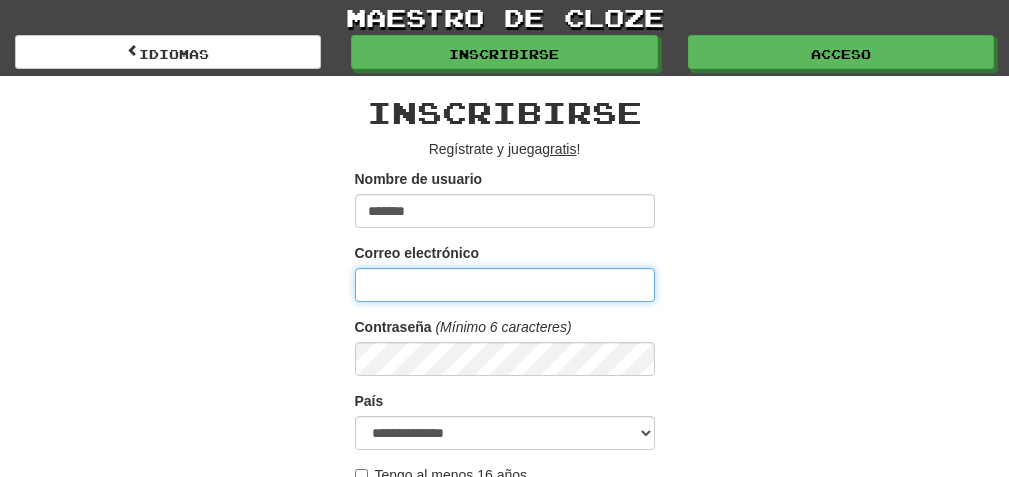 click on "Correo electrónico" at bounding box center (505, 285) 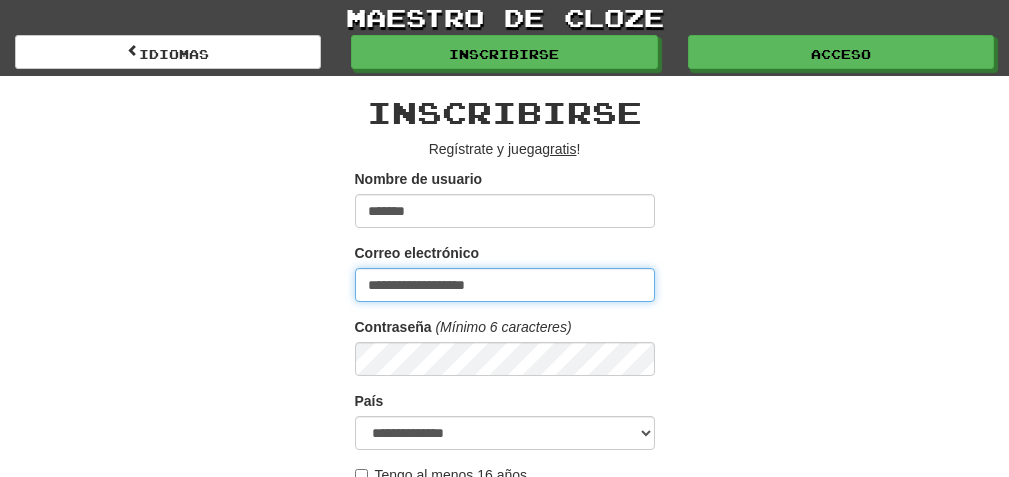 type on "**********" 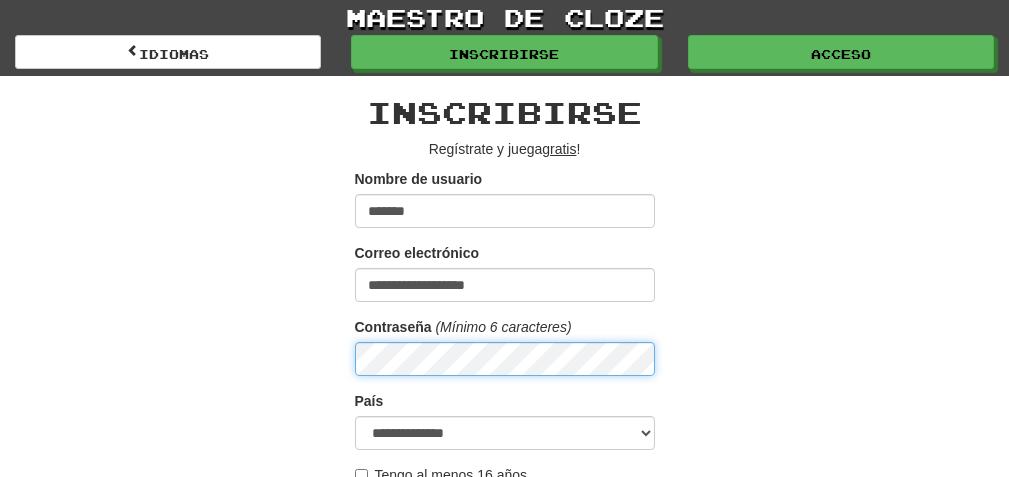 scroll, scrollTop: 100, scrollLeft: 0, axis: vertical 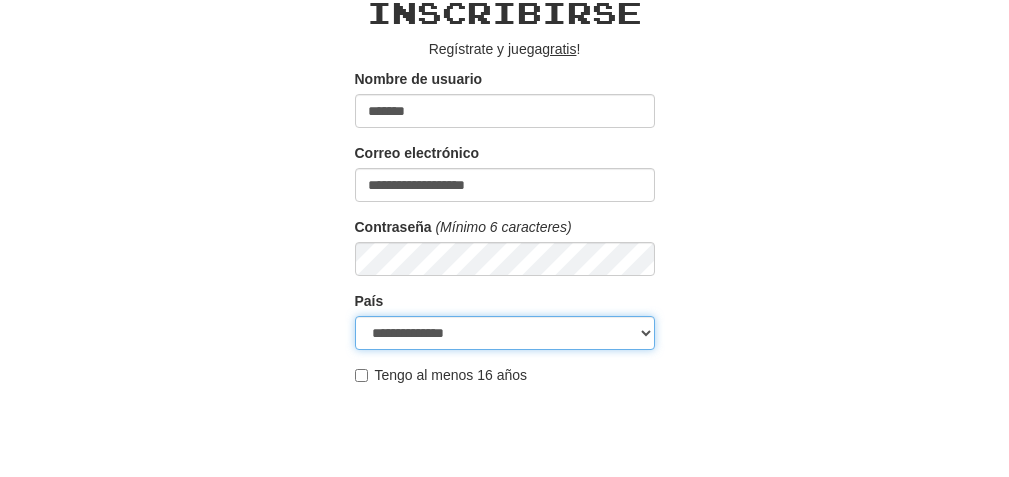 click on "**********" at bounding box center [505, 333] 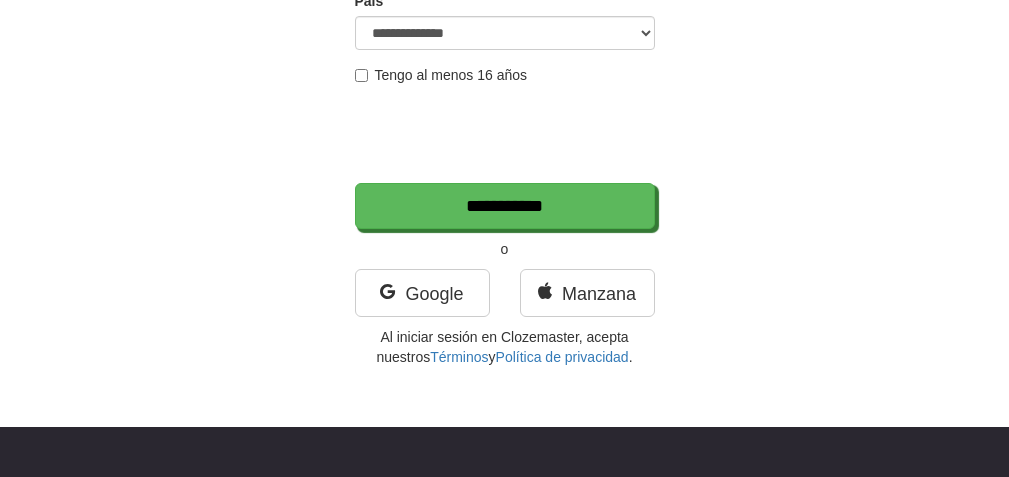 click on "Tengo al menos 16 años" at bounding box center (441, 75) 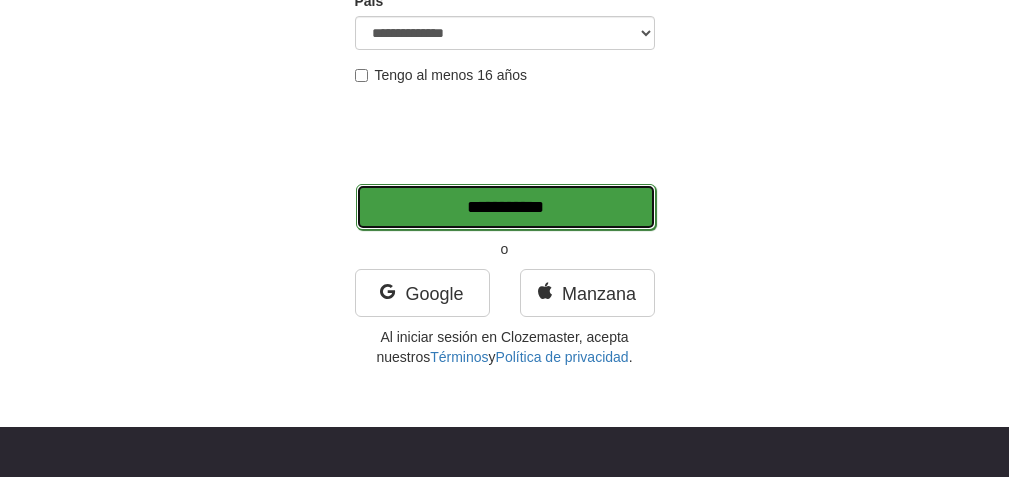 click on "**********" at bounding box center (506, 207) 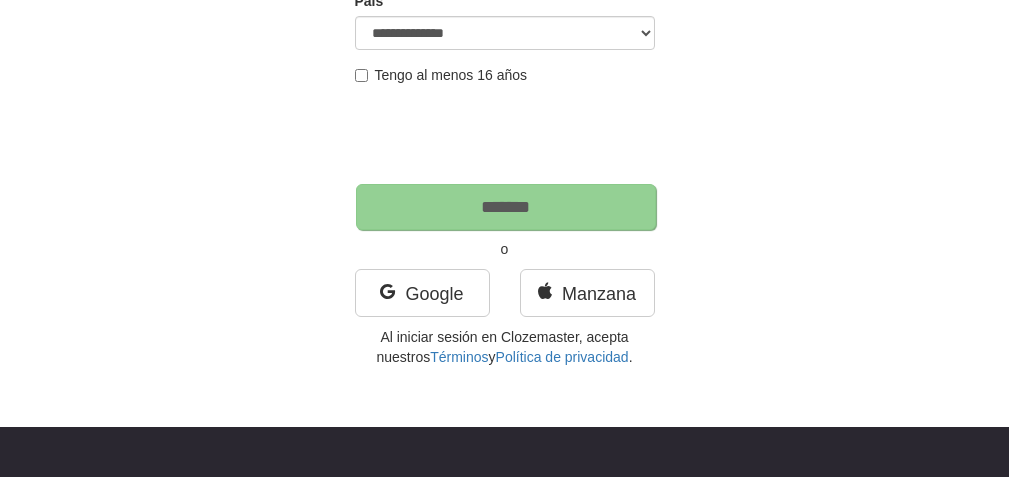 type on "*******" 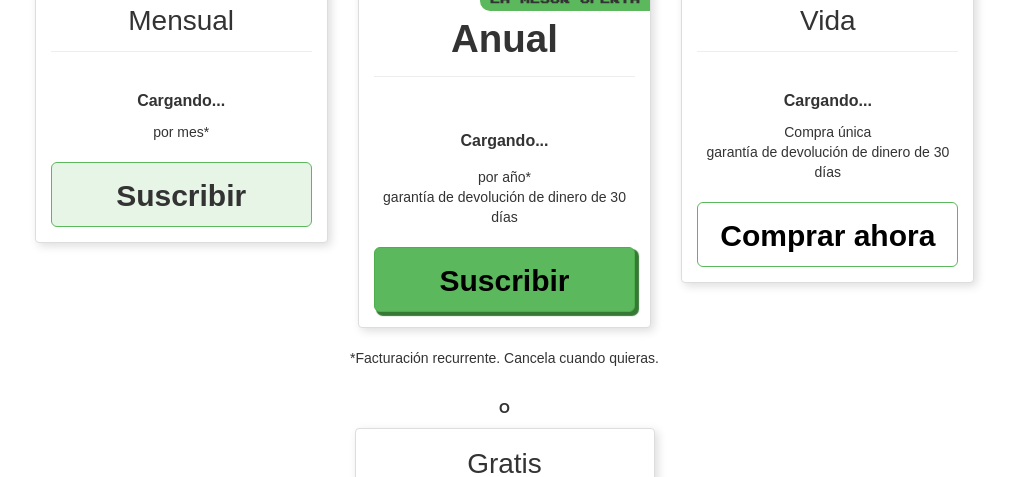 scroll, scrollTop: 600, scrollLeft: 0, axis: vertical 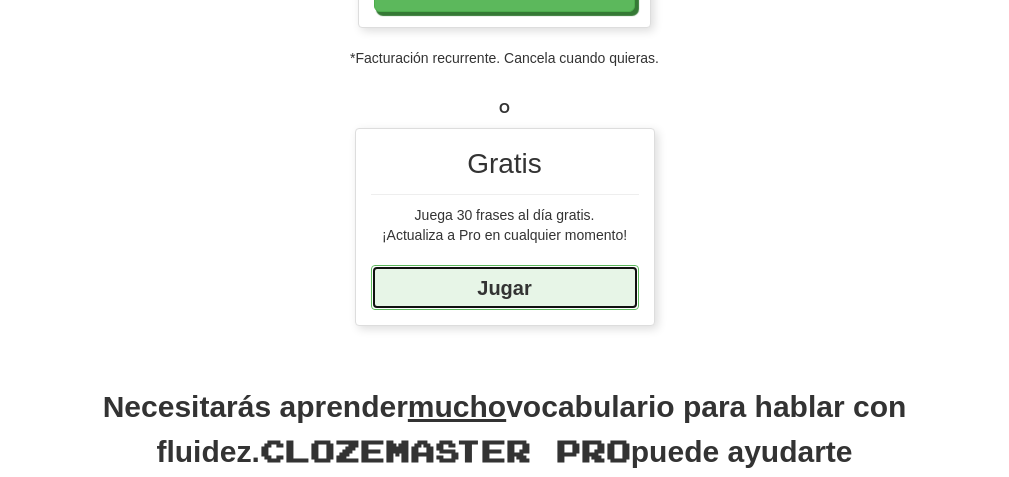 click on "Jugar" at bounding box center (504, 288) 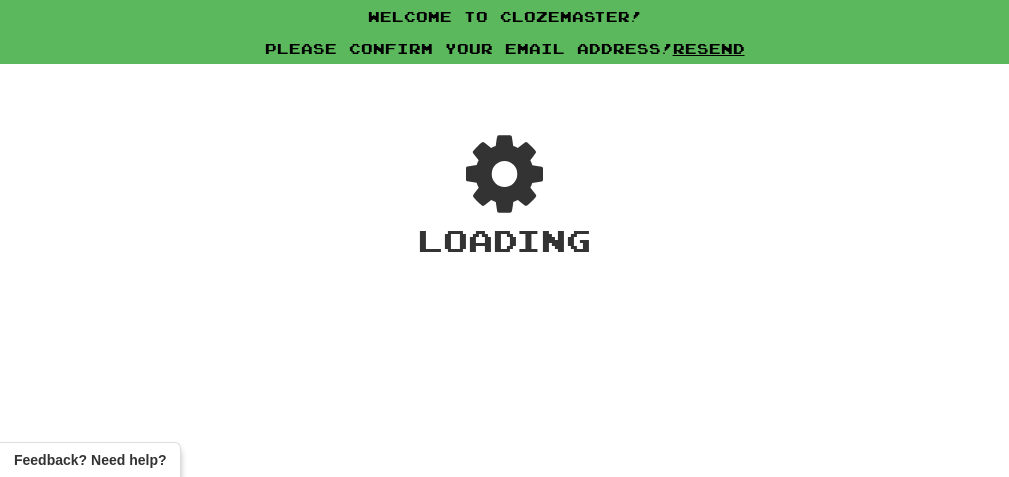 scroll, scrollTop: 0, scrollLeft: 0, axis: both 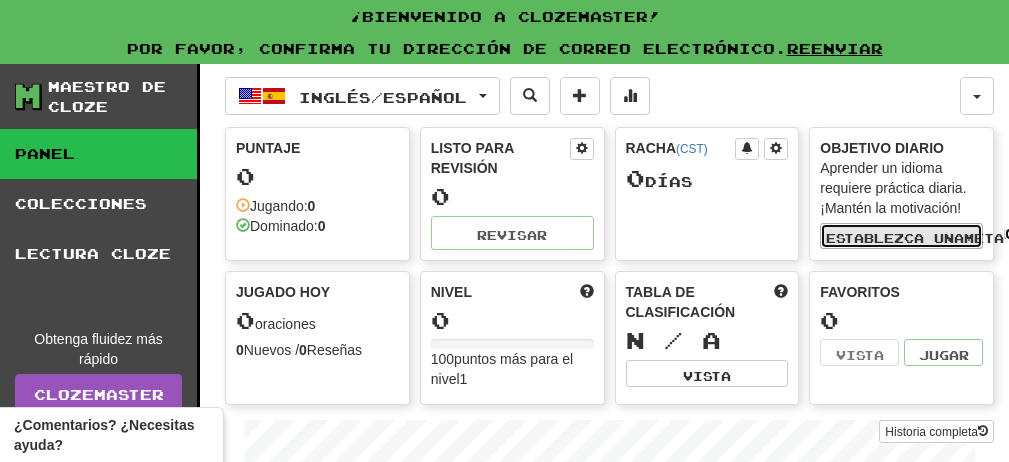 click on "Establezca una" at bounding box center (895, 238) 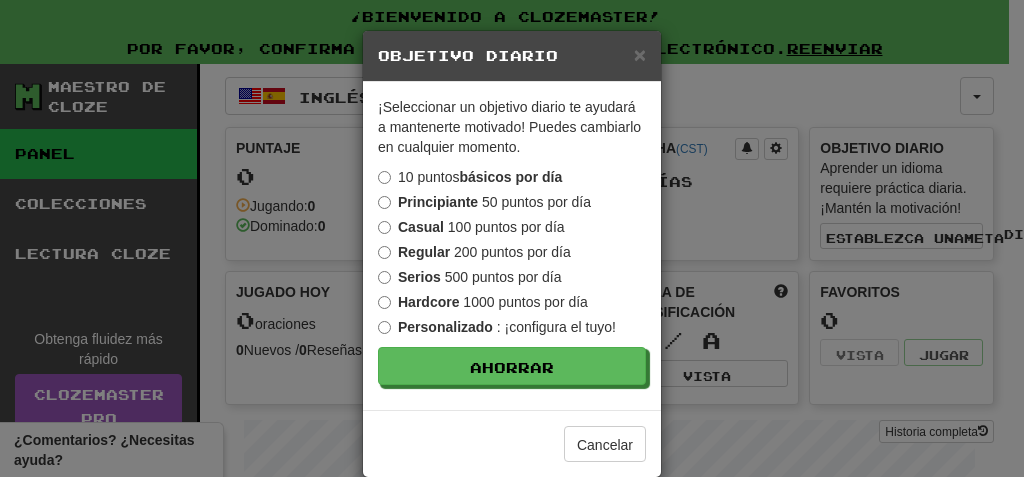 click on "500 puntos por día" at bounding box center (503, 277) 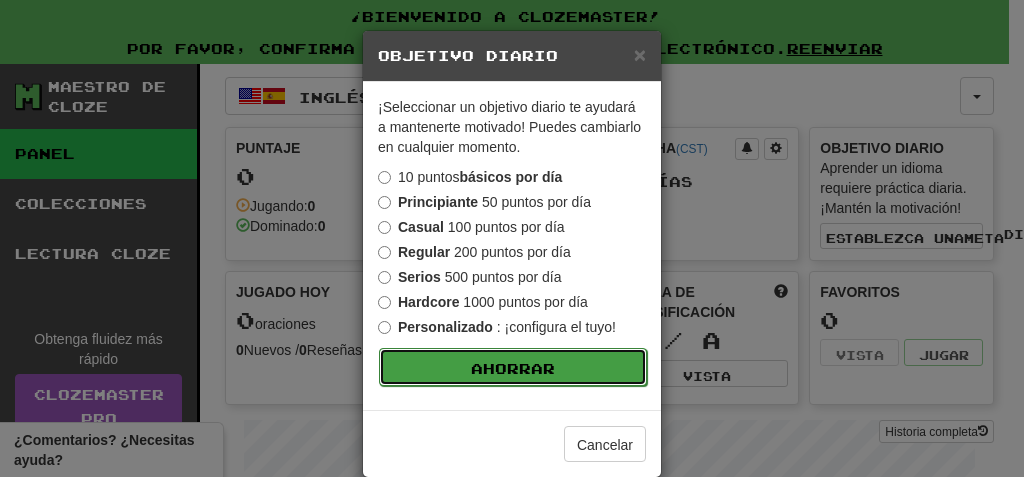 click on "Ahorrar" at bounding box center (513, 368) 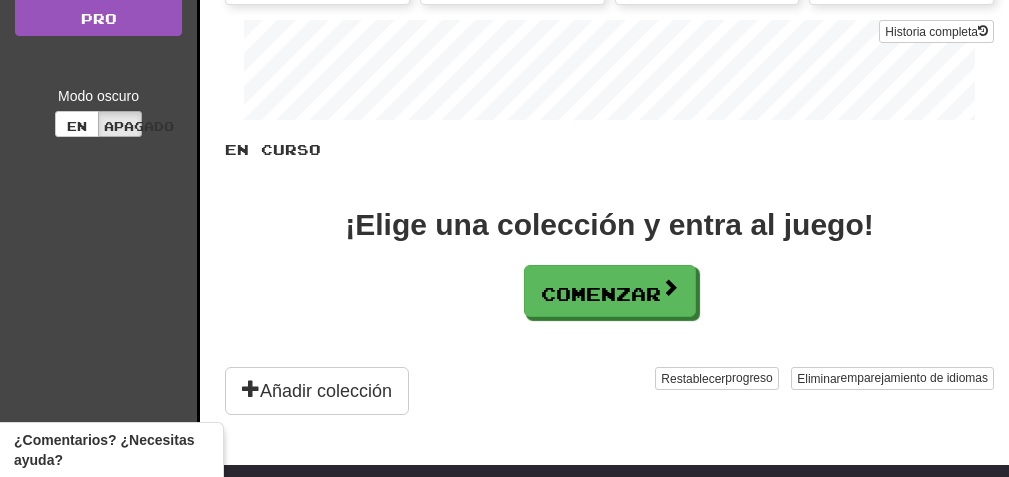scroll, scrollTop: 500, scrollLeft: 0, axis: vertical 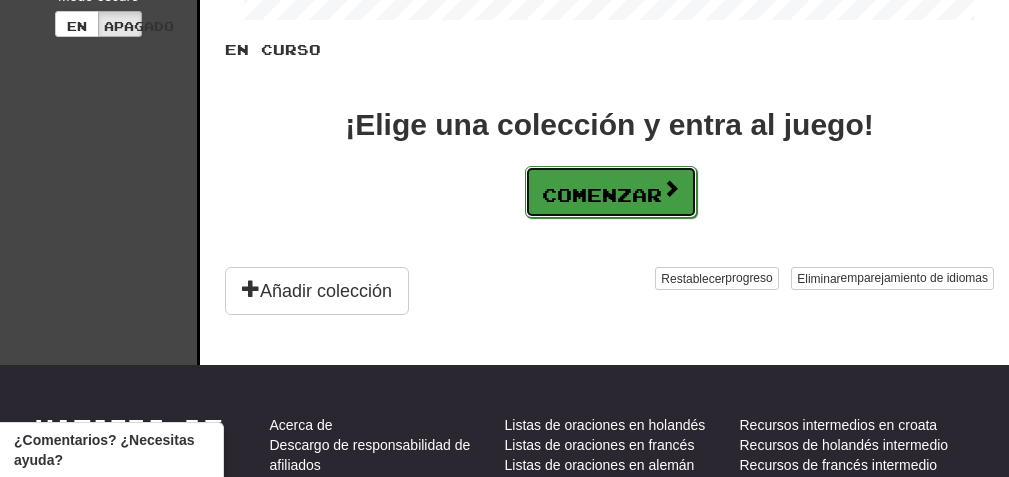 click on "Comenzar" at bounding box center (602, 195) 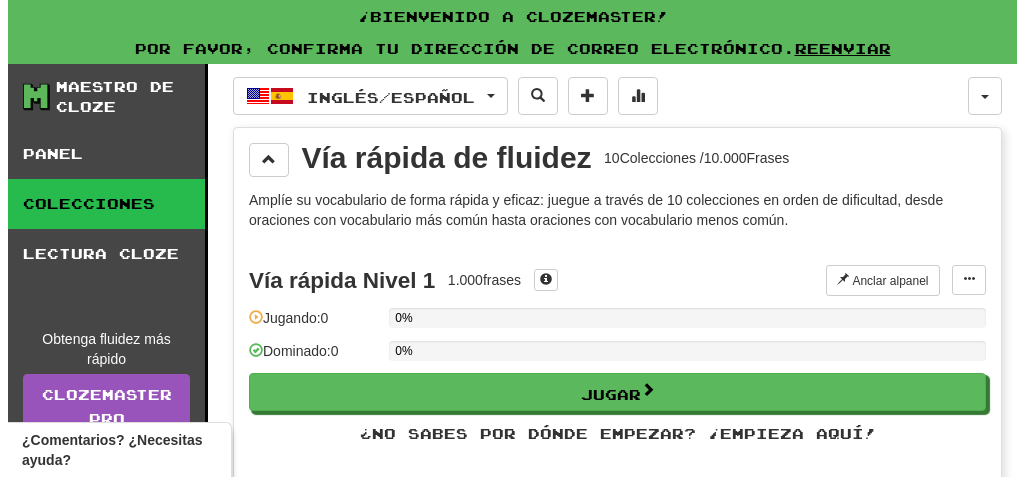scroll, scrollTop: 100, scrollLeft: 0, axis: vertical 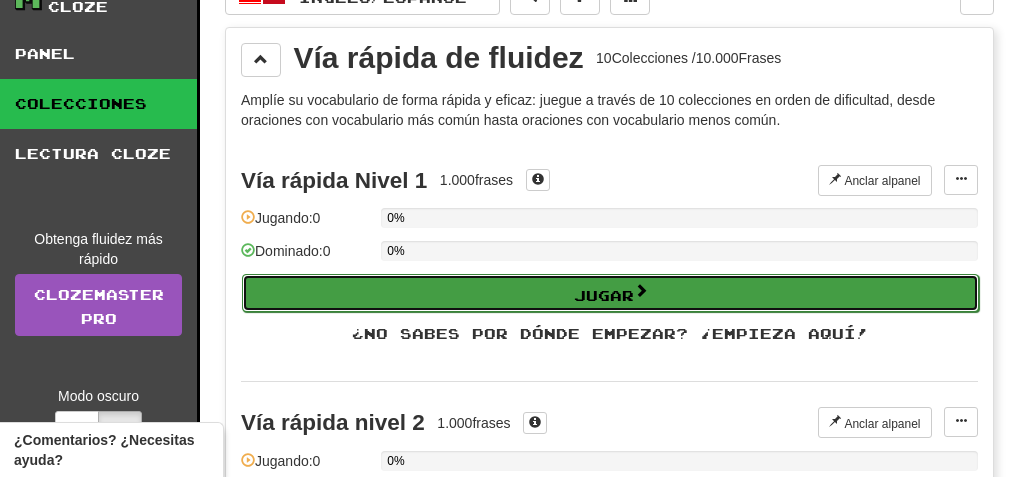 click on "Jugar" at bounding box center [610, 293] 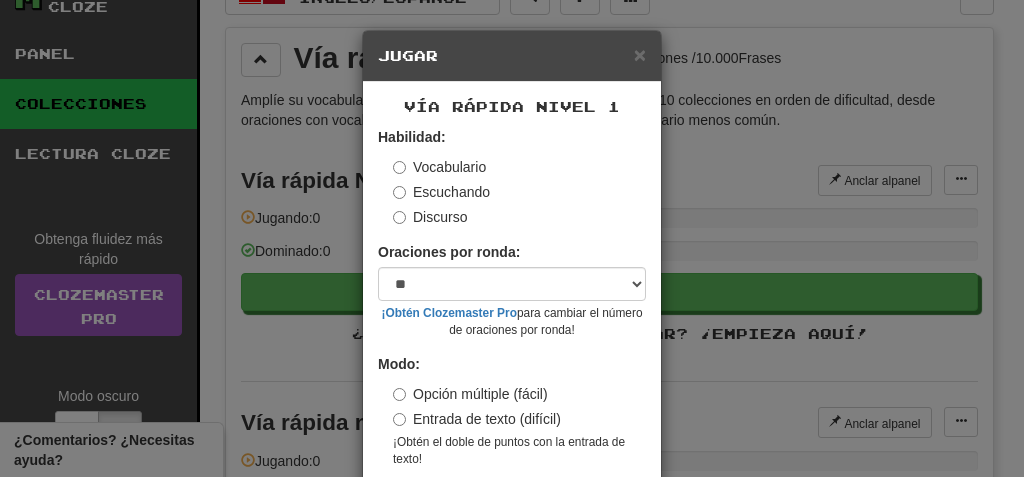 scroll, scrollTop: 90, scrollLeft: 0, axis: vertical 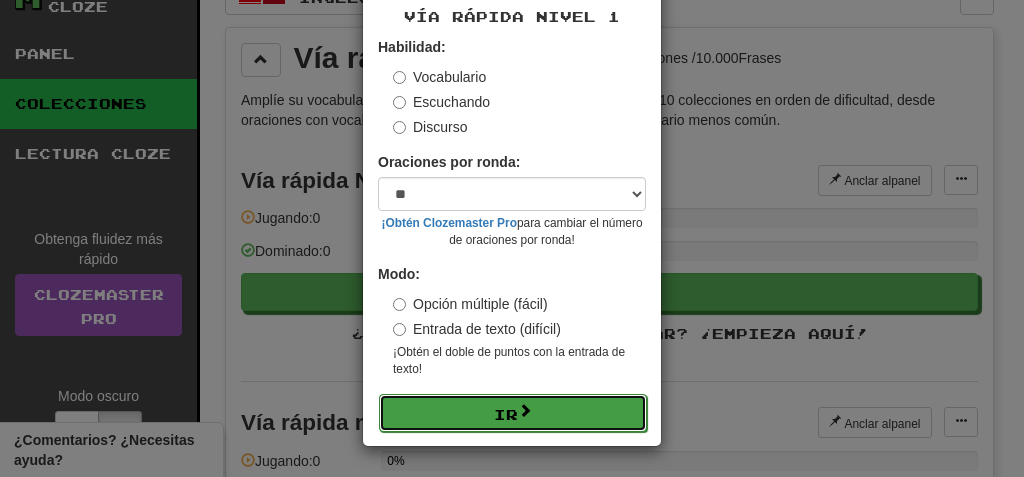click on "Ir" at bounding box center (513, 413) 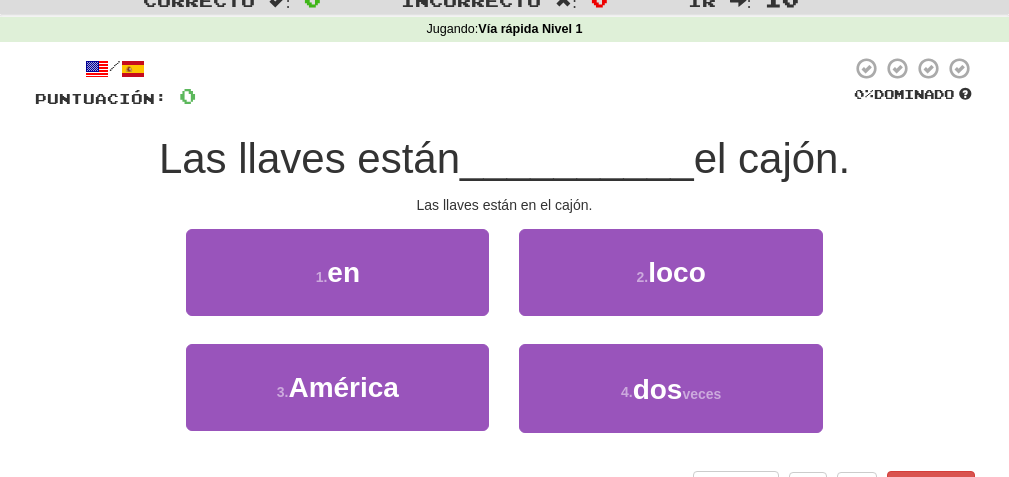 scroll, scrollTop: 200, scrollLeft: 0, axis: vertical 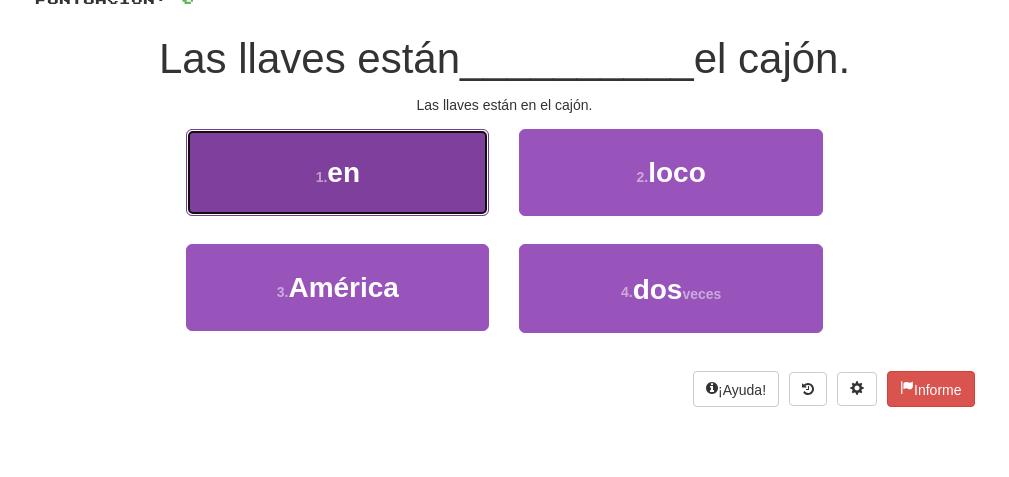 click on "1  .  en" at bounding box center (337, 172) 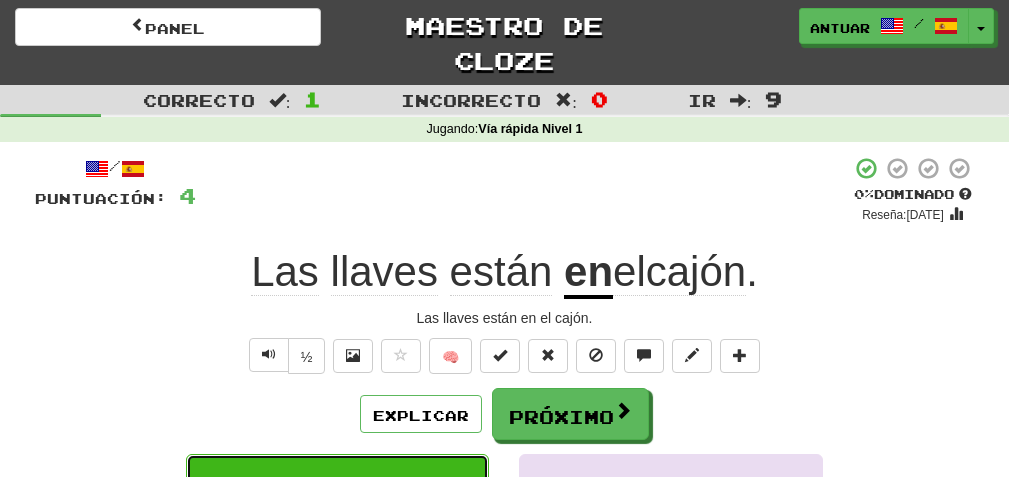 scroll, scrollTop: 100, scrollLeft: 0, axis: vertical 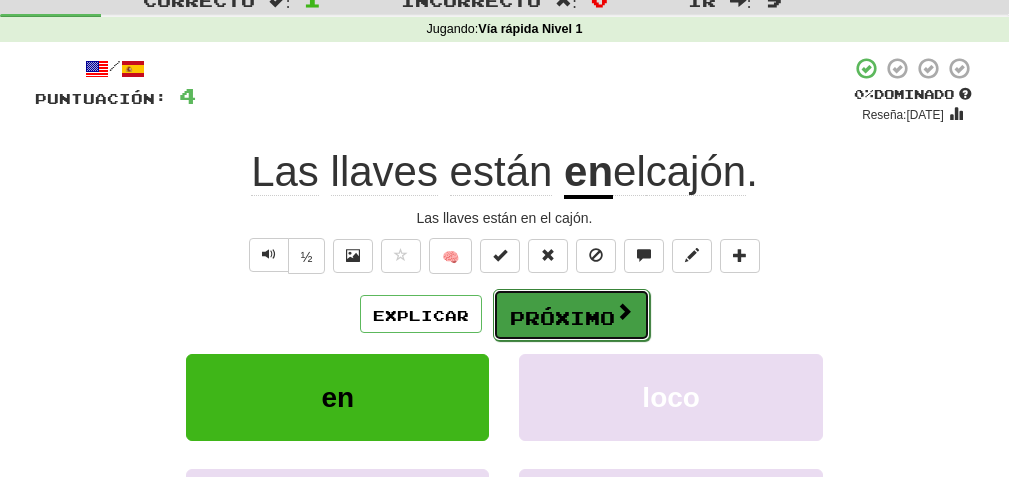 click on "Próximo" at bounding box center [562, 318] 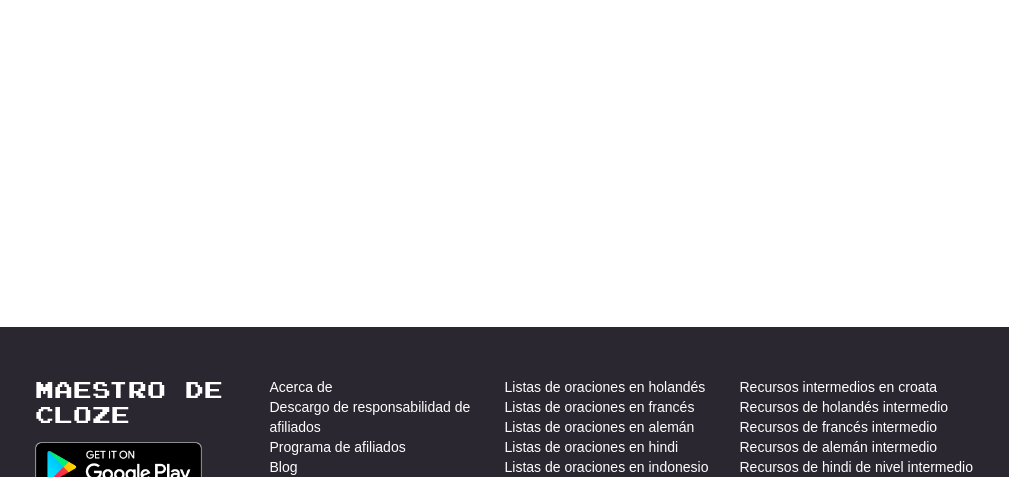 scroll, scrollTop: 0, scrollLeft: 0, axis: both 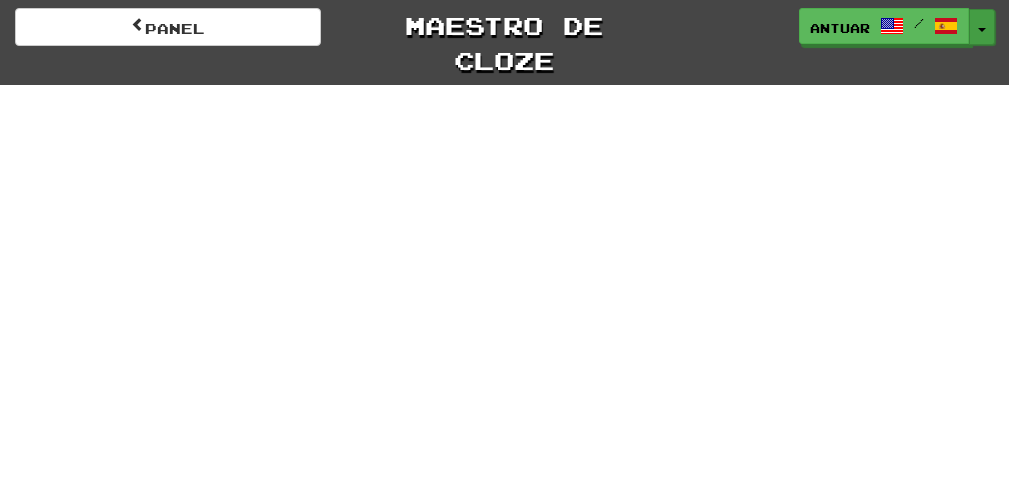 click at bounding box center (982, 30) 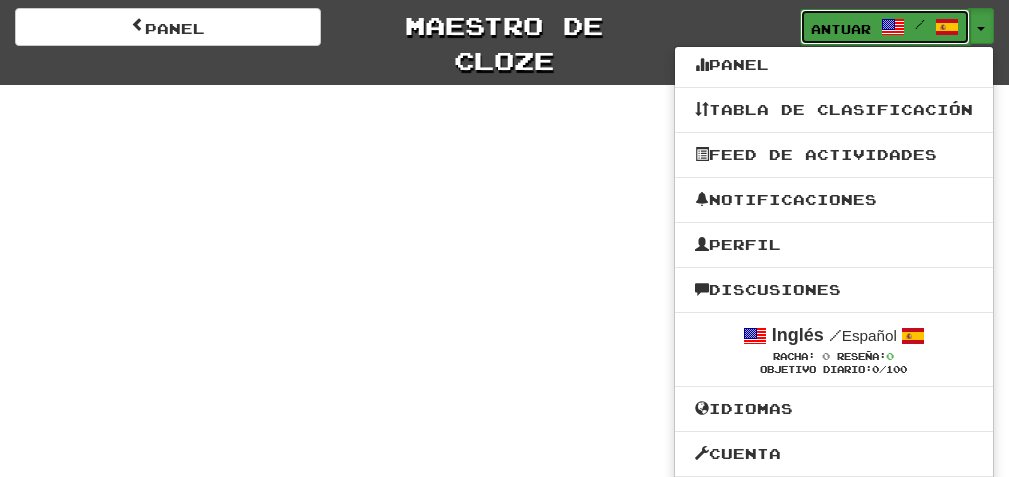 click at bounding box center [947, 27] 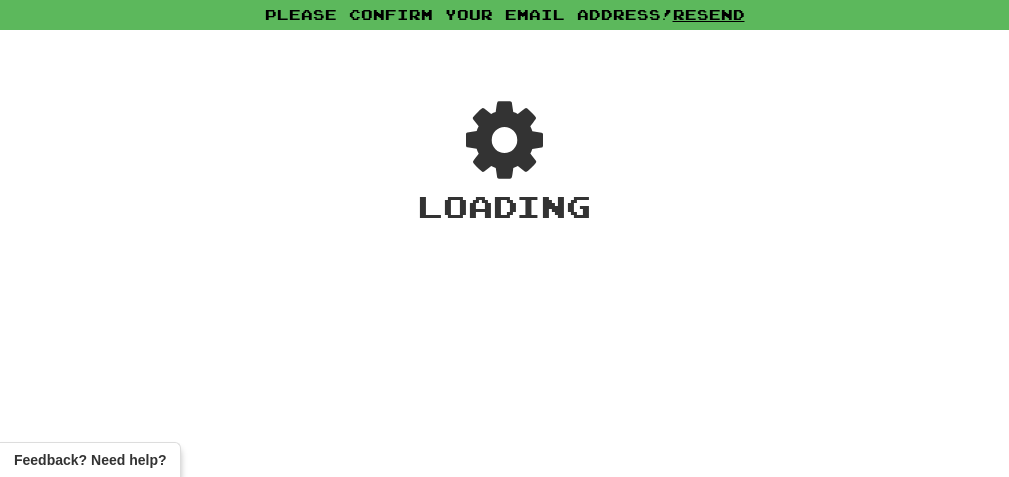 scroll, scrollTop: 0, scrollLeft: 0, axis: both 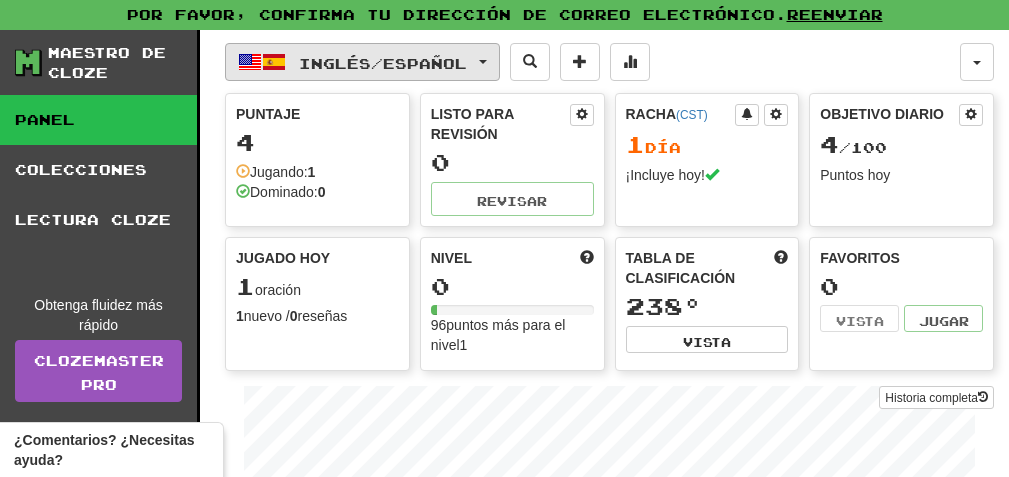click on "Español" at bounding box center (425, 62) 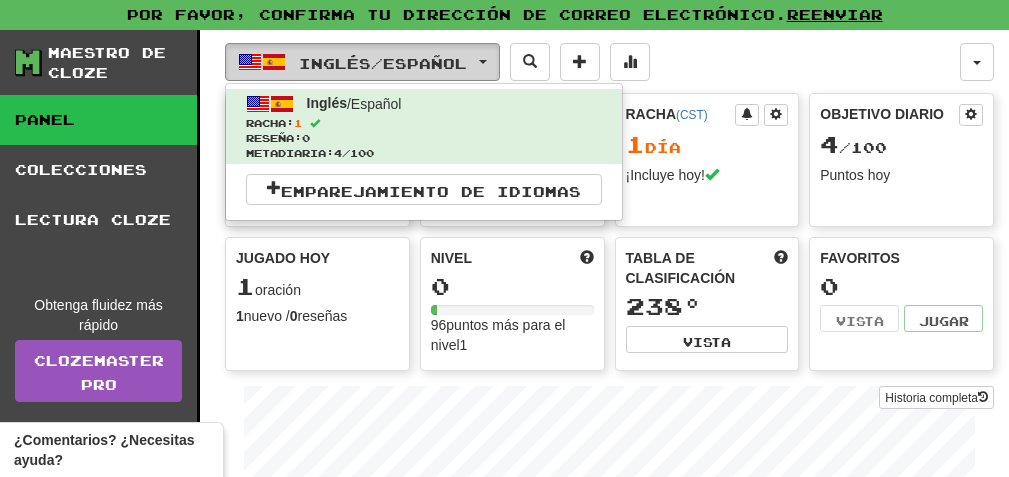 click on "Español" at bounding box center [425, 62] 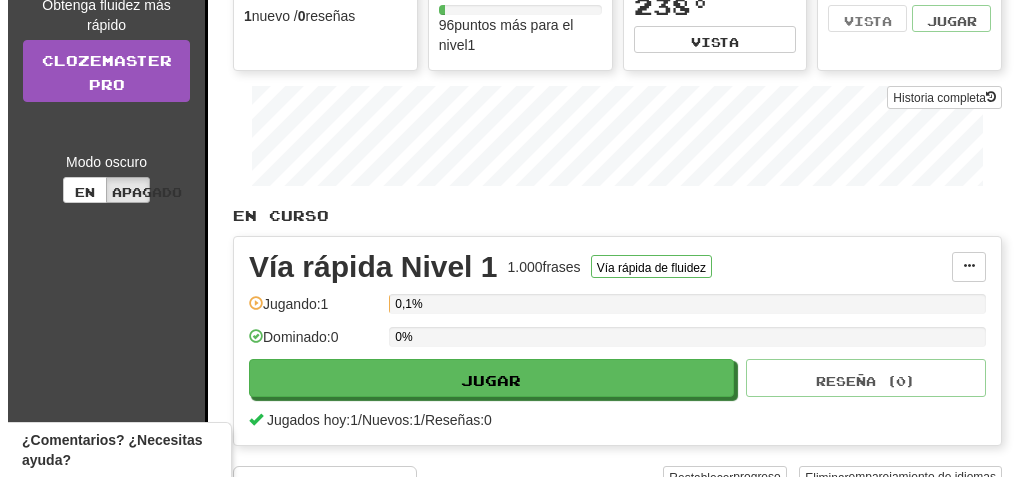 scroll, scrollTop: 400, scrollLeft: 0, axis: vertical 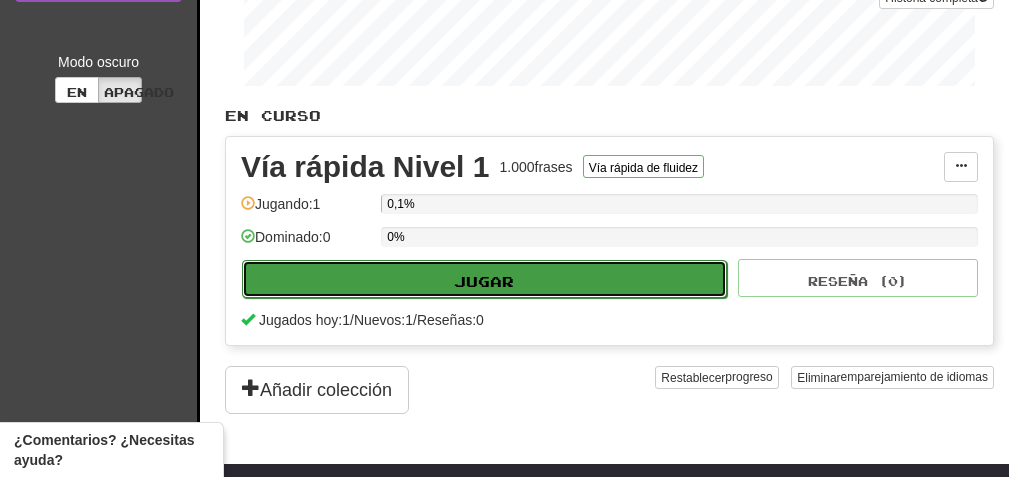 click on "Jugar" at bounding box center [484, 279] 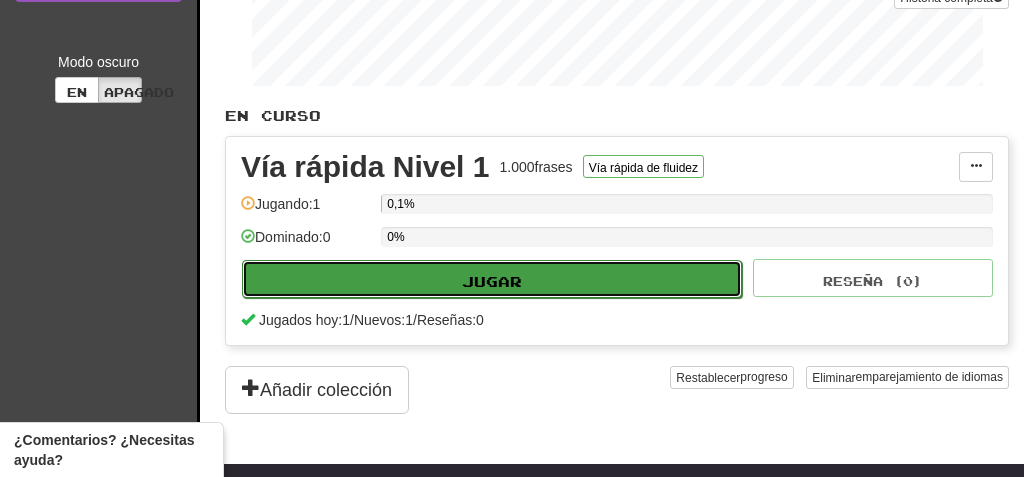 select on "**" 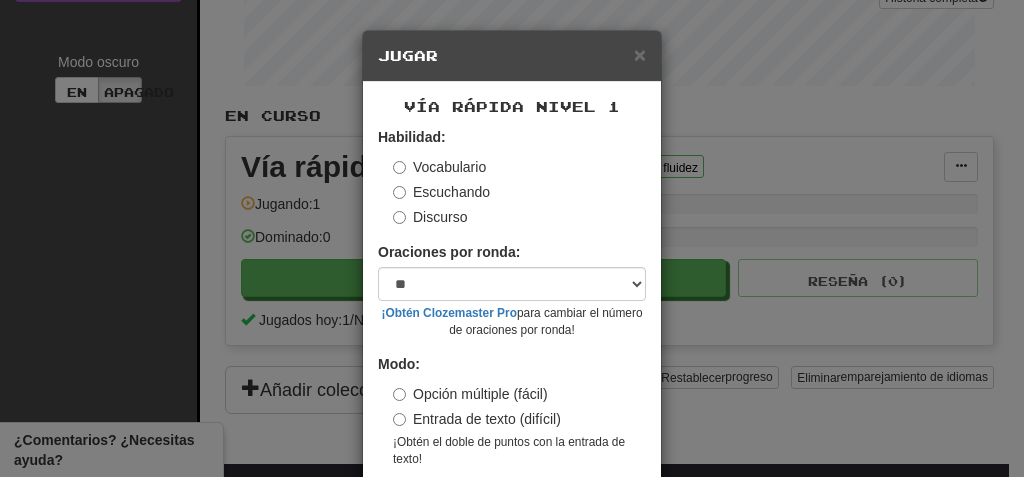 scroll, scrollTop: 90, scrollLeft: 0, axis: vertical 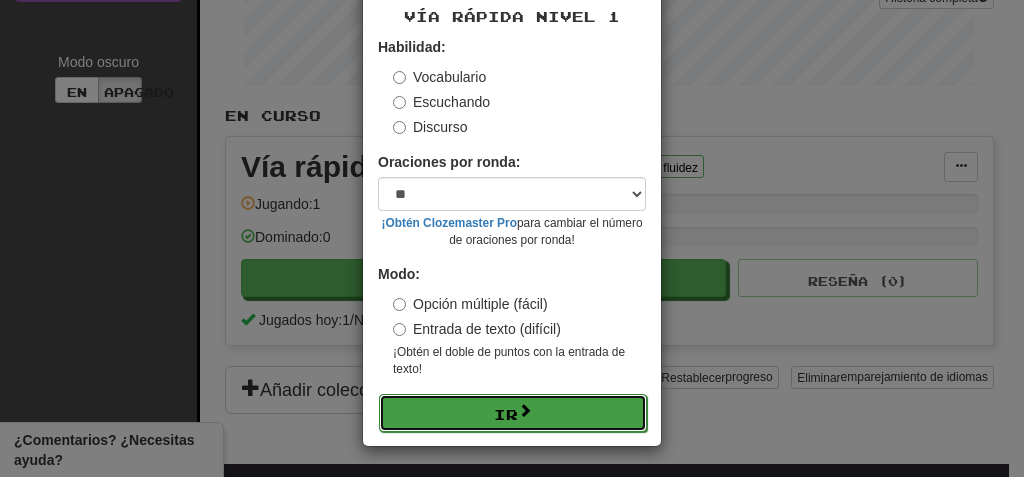 click on "Ir" at bounding box center [513, 413] 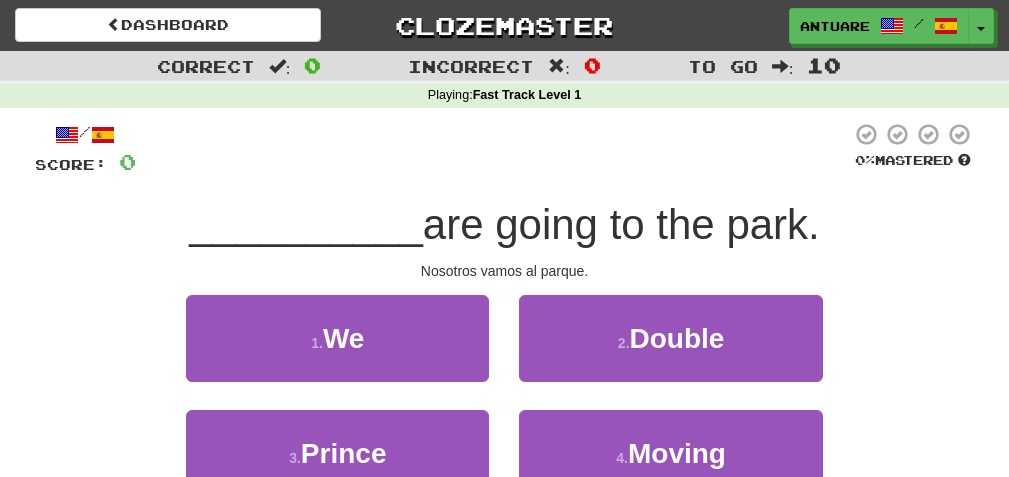 scroll, scrollTop: 100, scrollLeft: 0, axis: vertical 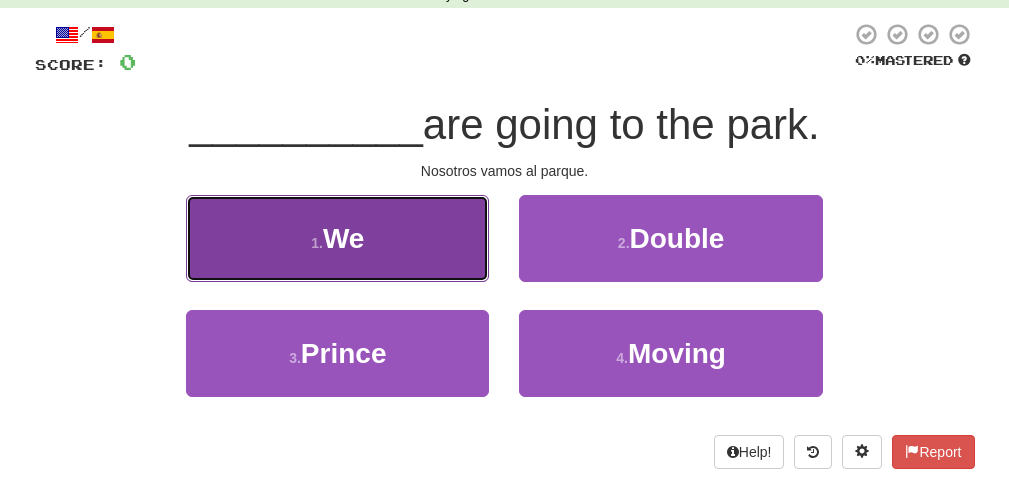 click on "1 .  We" at bounding box center (337, 238) 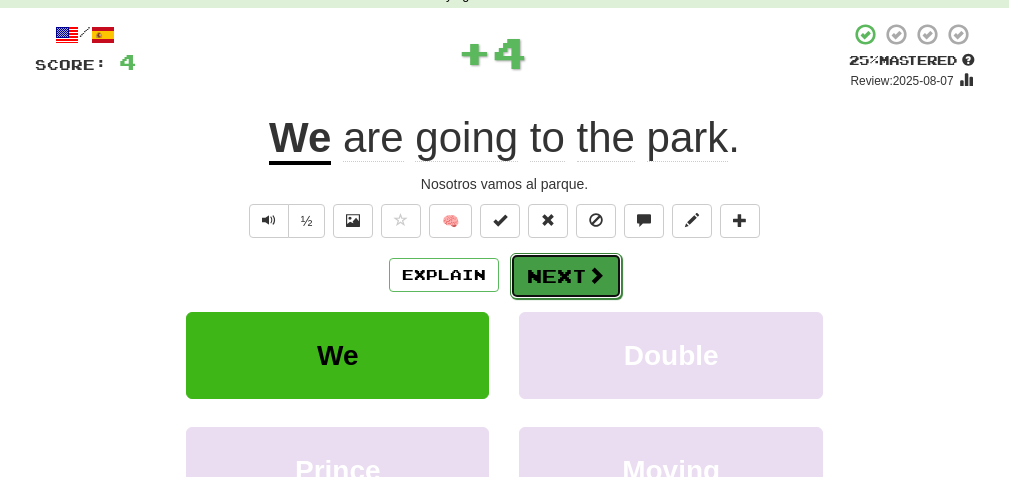 click at bounding box center (596, 275) 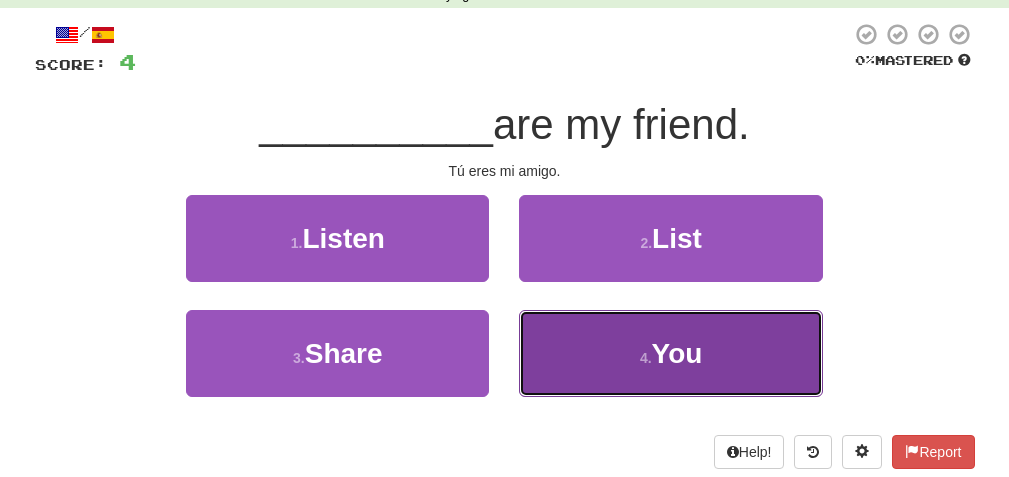 click on "4 .  You" at bounding box center [670, 353] 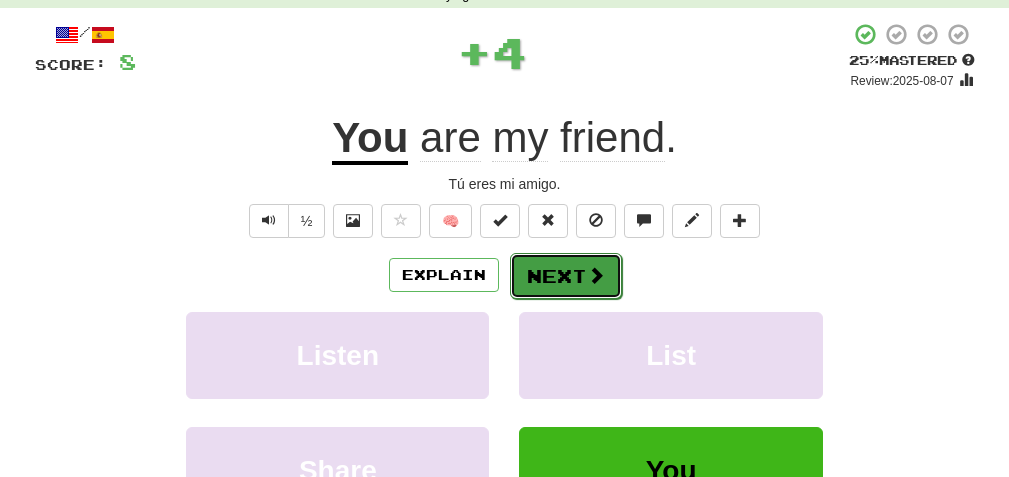 click at bounding box center (596, 275) 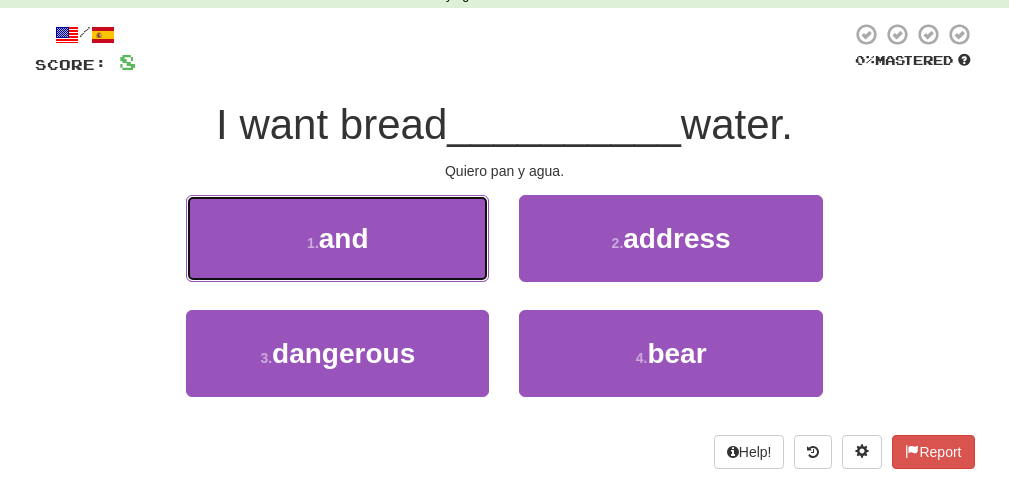 click on "and" at bounding box center (344, 238) 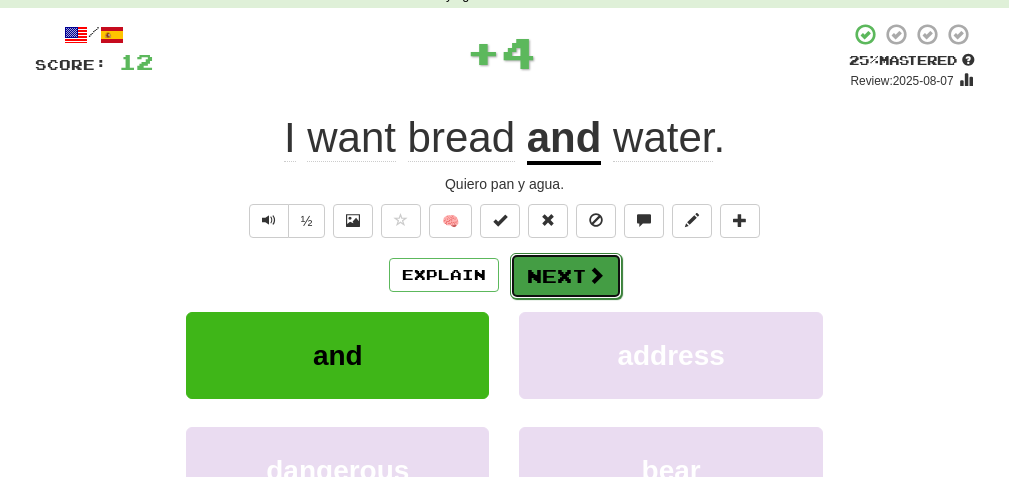 click at bounding box center (596, 275) 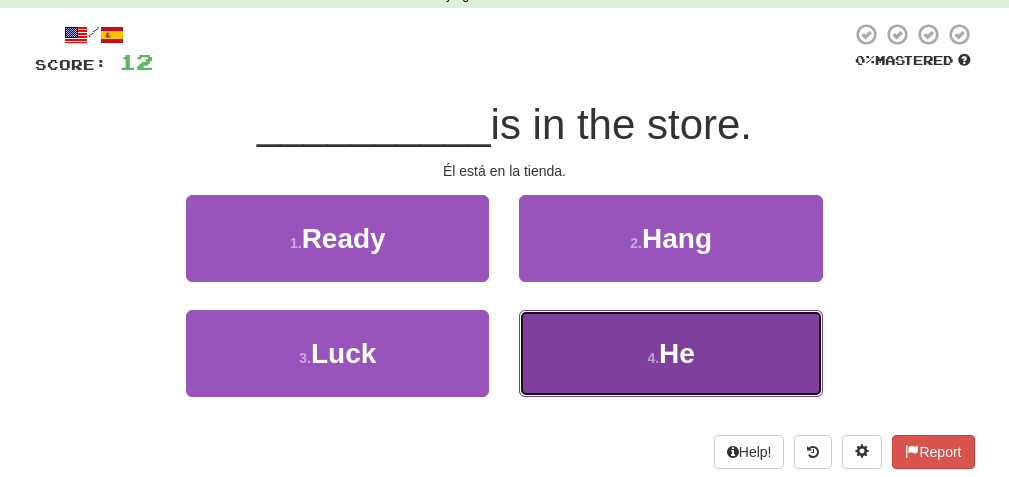 click on "He" at bounding box center (677, 353) 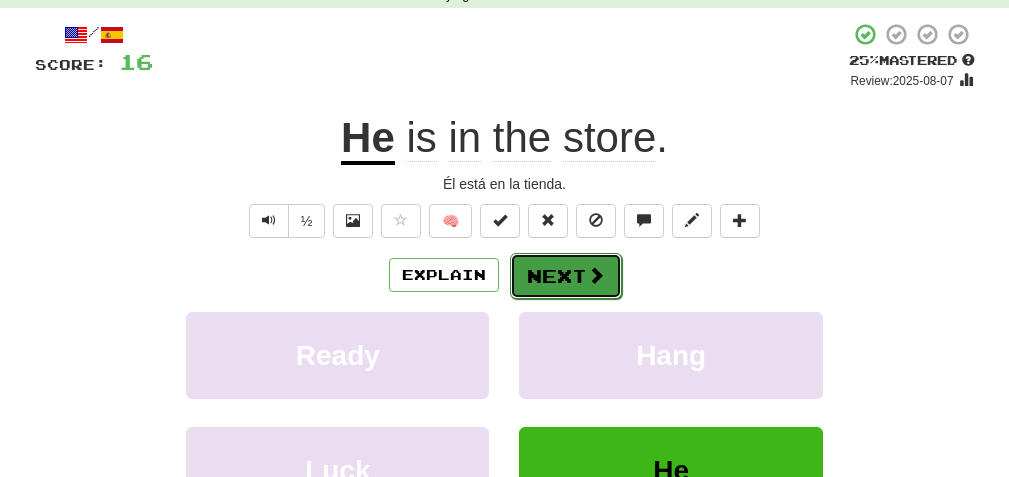 click on "Next" at bounding box center (566, 276) 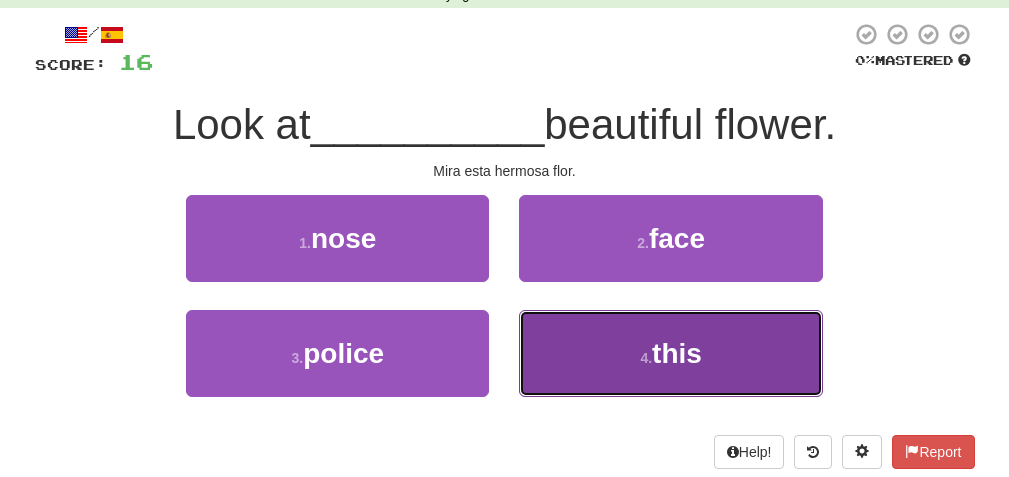 click on "this" at bounding box center (677, 353) 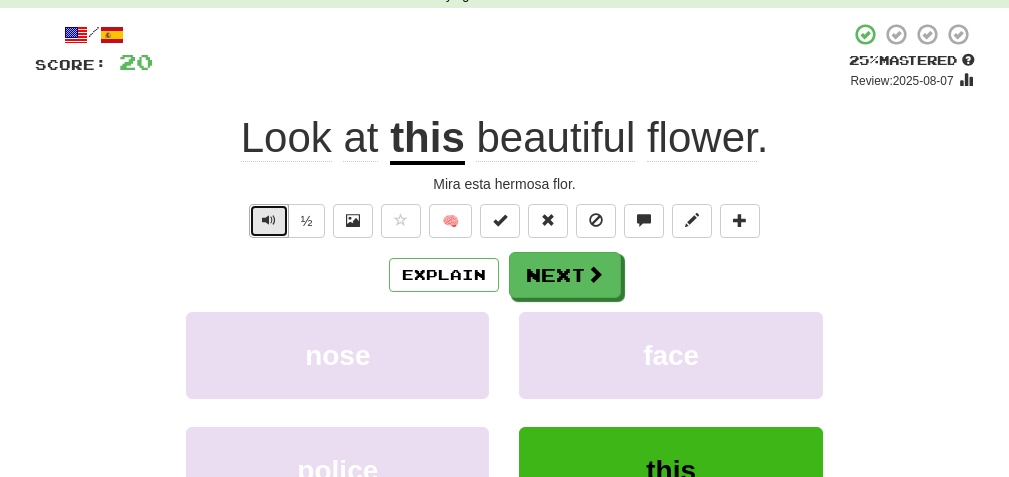 click at bounding box center (269, 221) 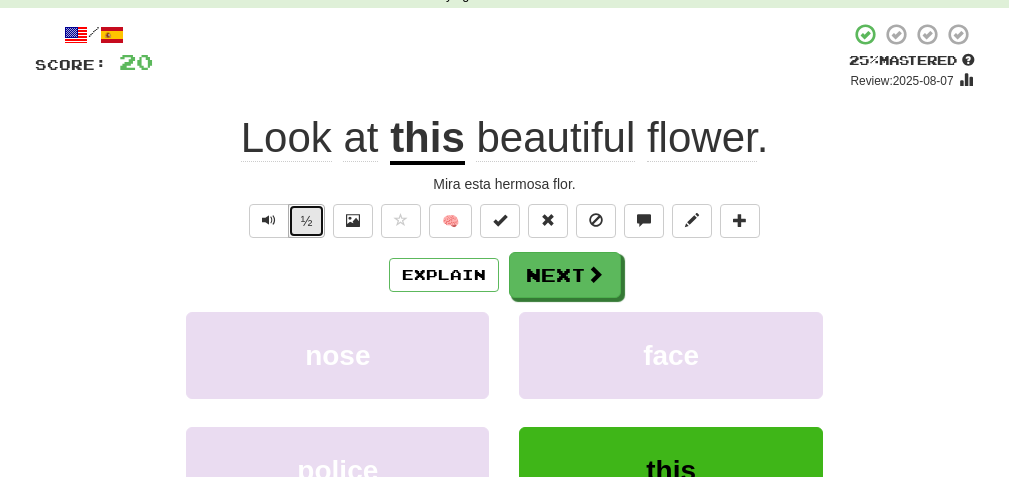 click on "½" at bounding box center (307, 221) 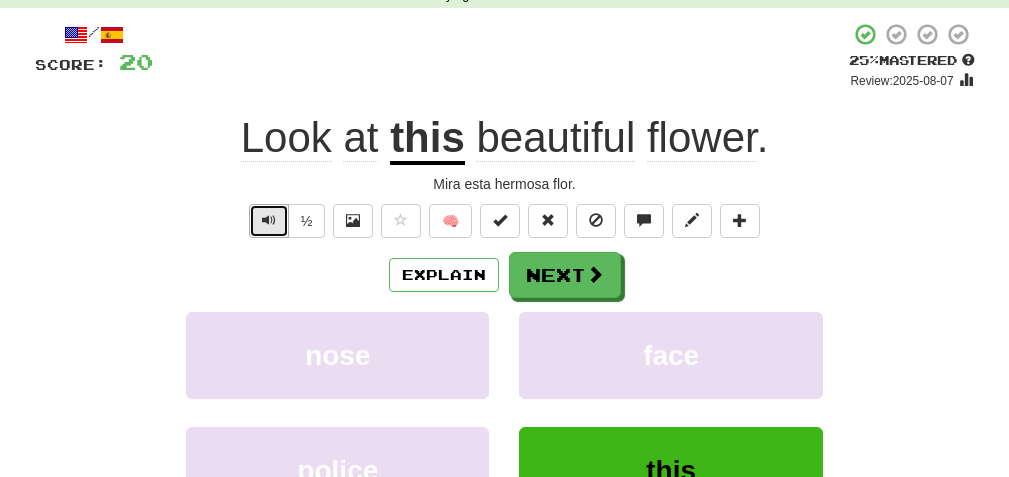 click at bounding box center [269, 220] 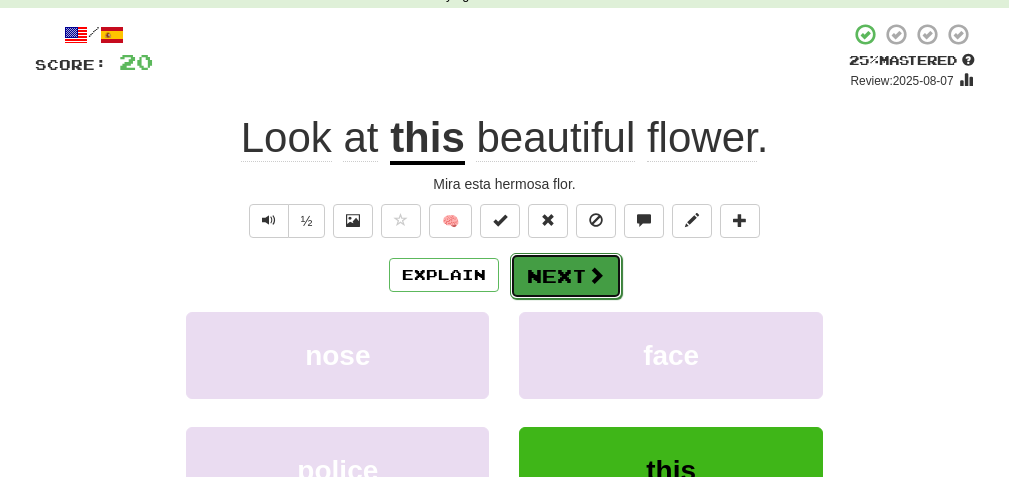 click at bounding box center (596, 275) 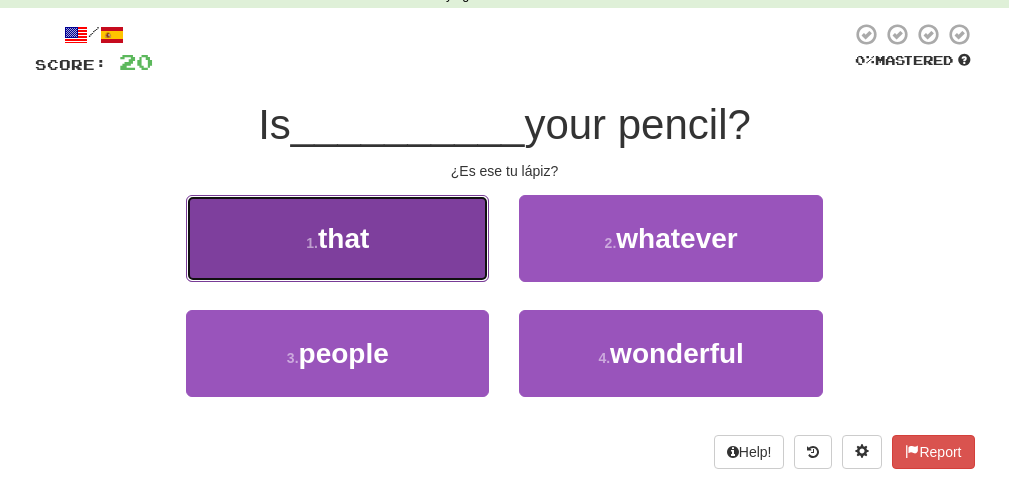 click on "1 .  that" at bounding box center [337, 238] 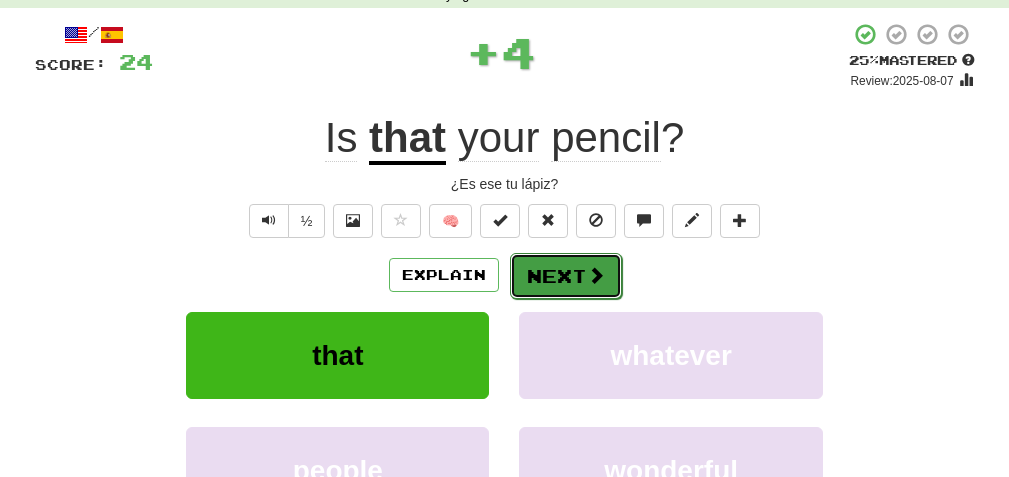 click on "Next" at bounding box center [566, 276] 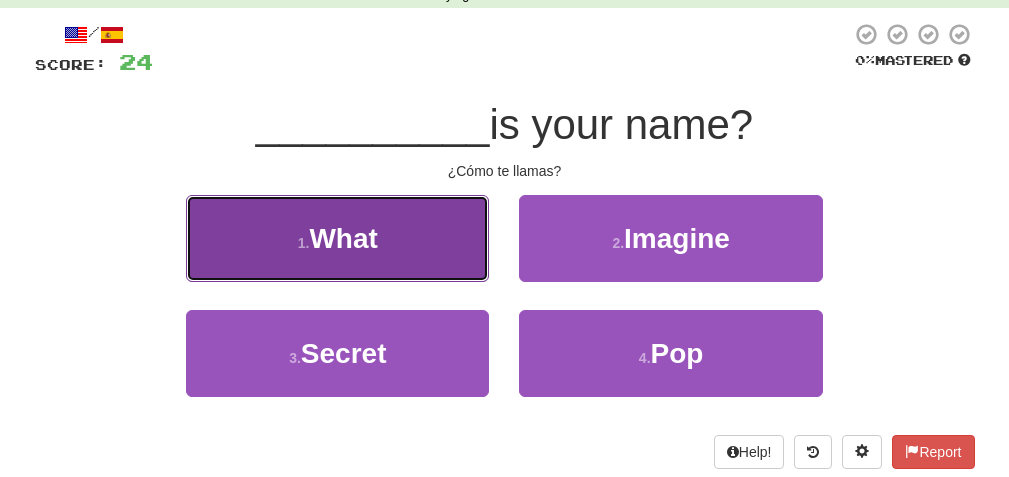 click on "1 .  What" at bounding box center (337, 238) 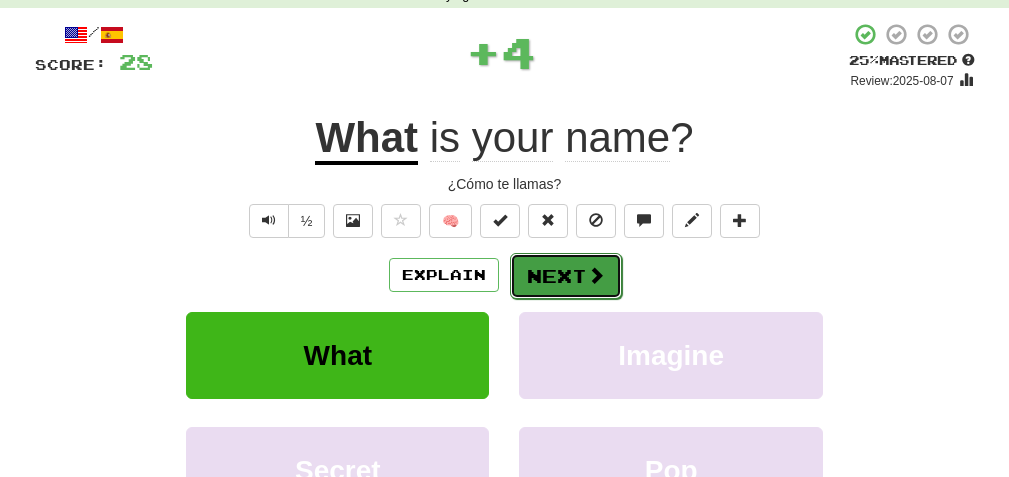 click on "Next" at bounding box center (566, 276) 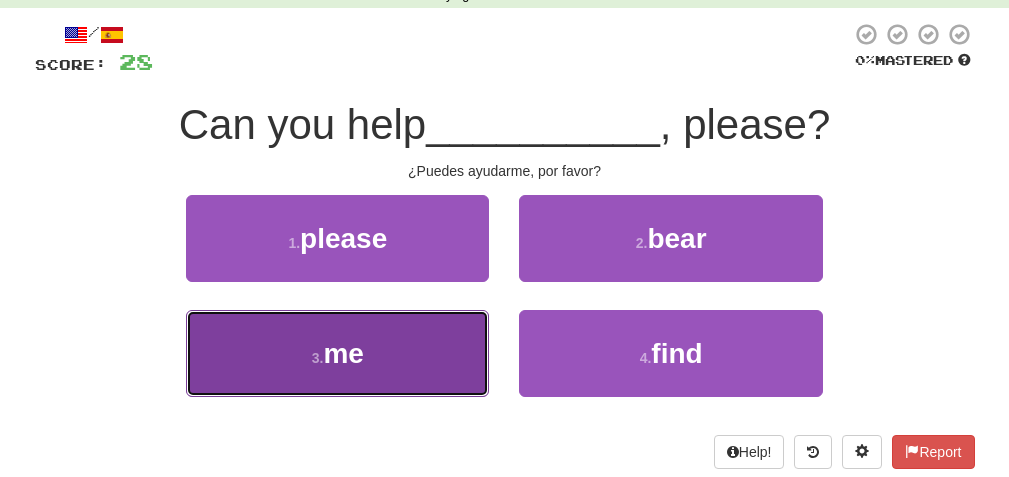 click on "3 .  me" at bounding box center [337, 353] 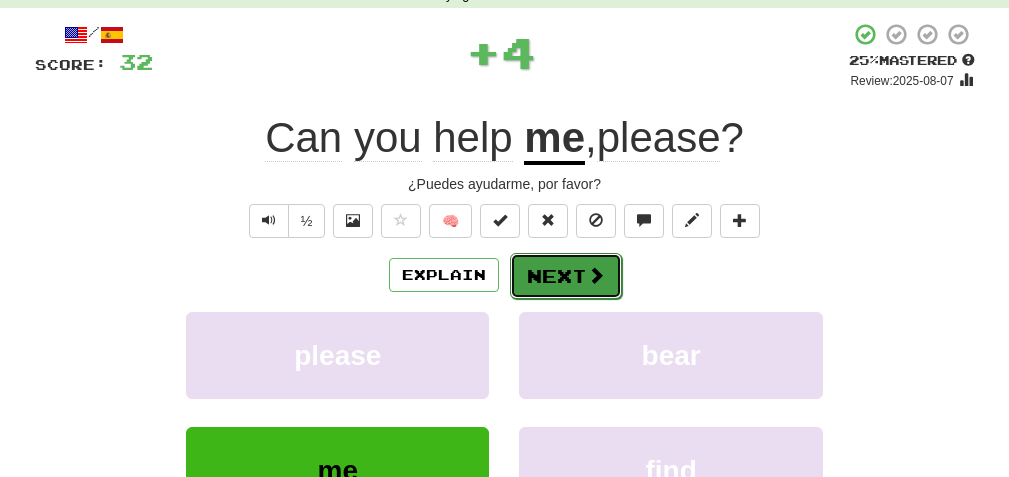 click on "Next" at bounding box center [566, 276] 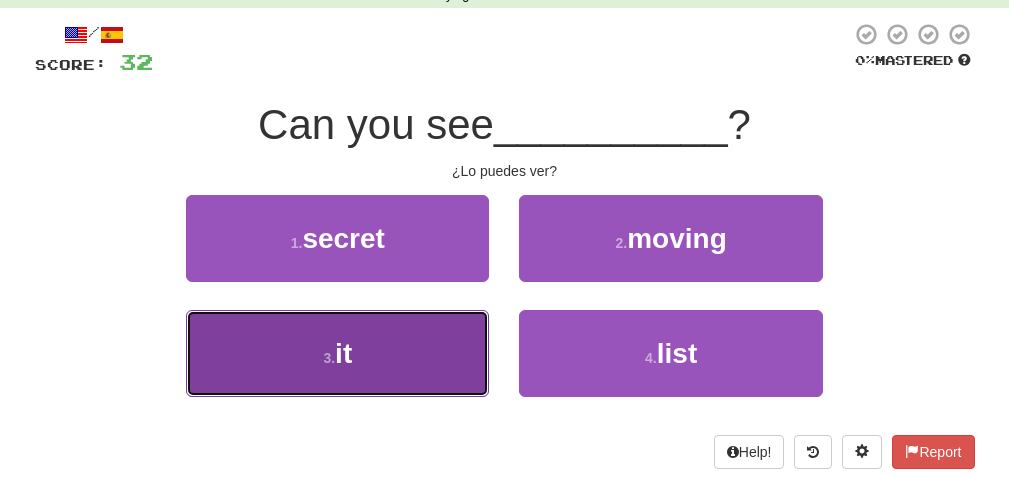 click on "3 .  it" at bounding box center [337, 353] 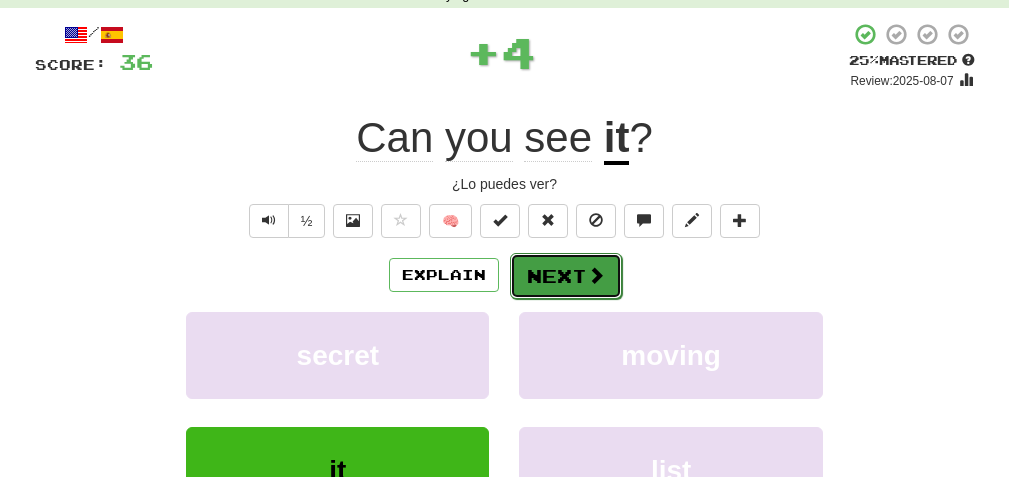 click on "Next" at bounding box center [566, 276] 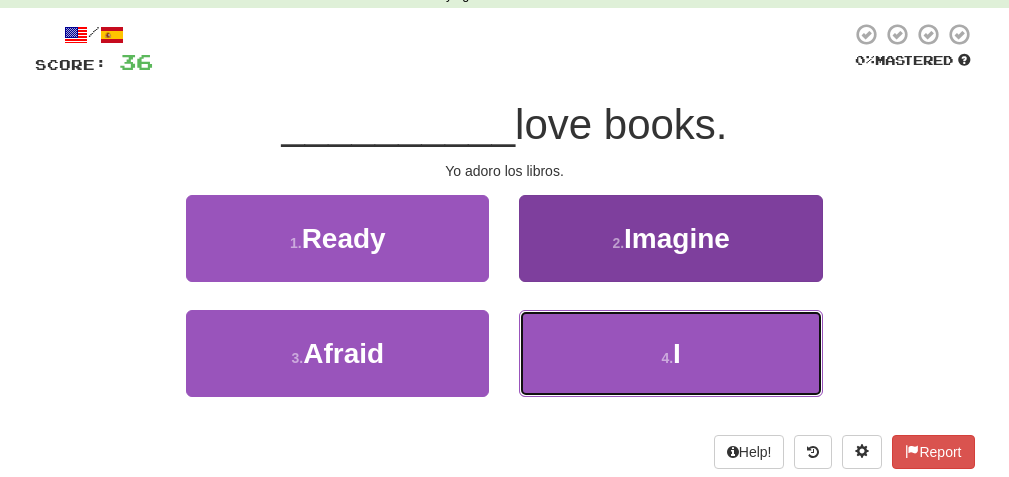 click on "4 .  I" at bounding box center (670, 353) 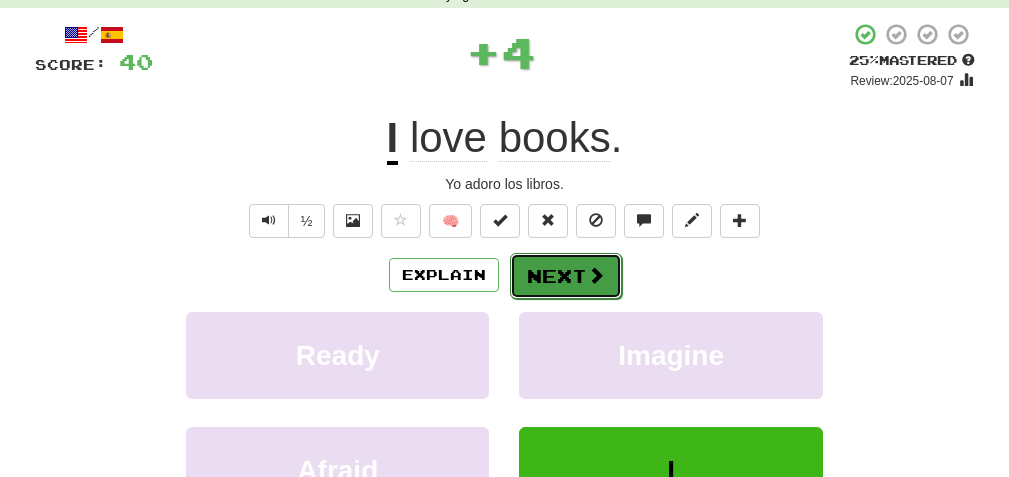 click on "Next" at bounding box center [566, 276] 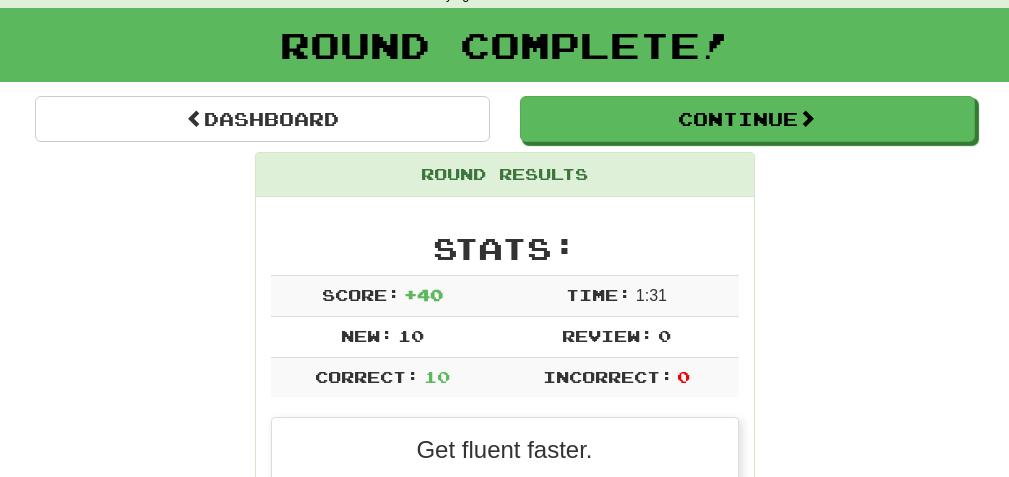 scroll, scrollTop: 200, scrollLeft: 0, axis: vertical 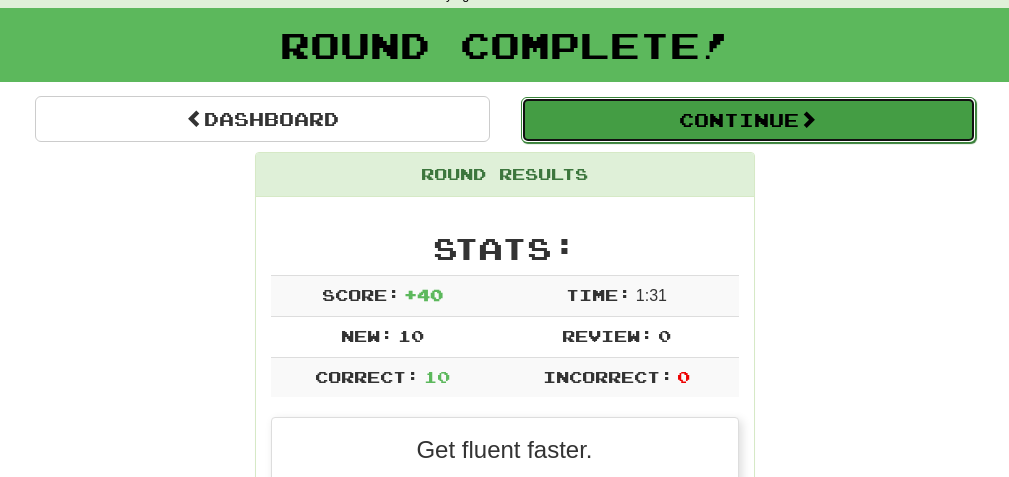 click at bounding box center [808, 119] 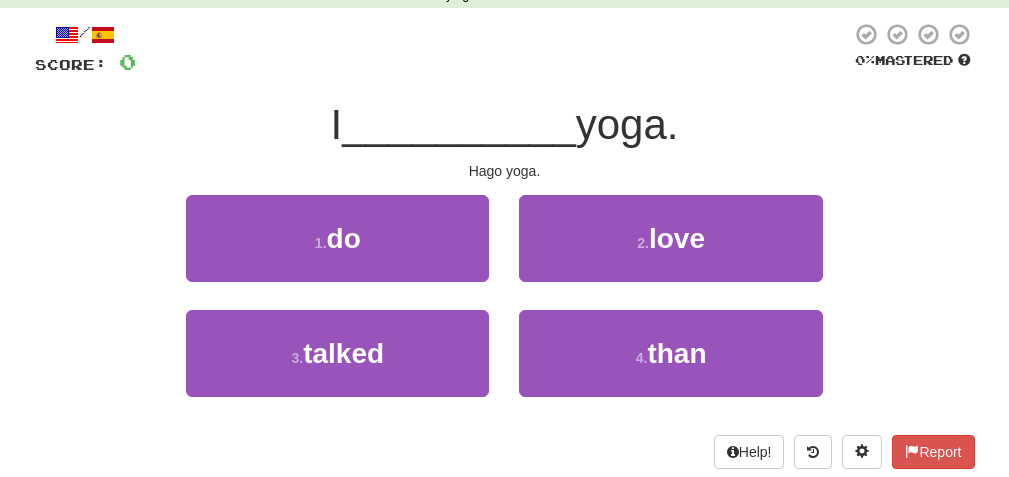 scroll, scrollTop: 0, scrollLeft: 0, axis: both 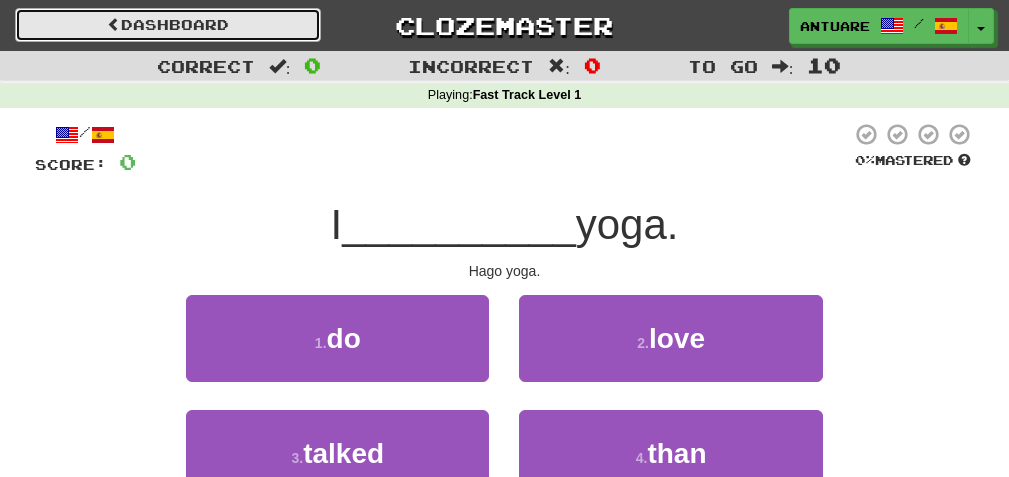 click on "Dashboard" at bounding box center (168, 25) 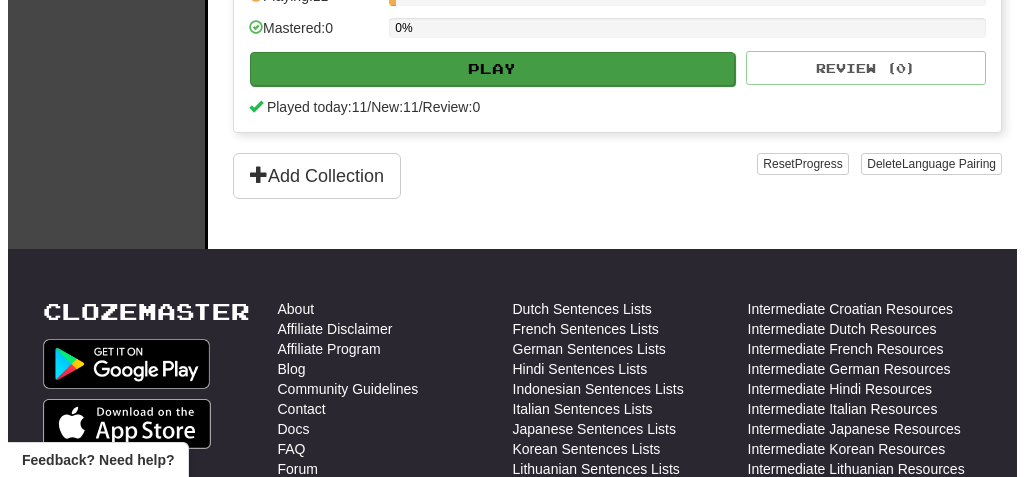 scroll, scrollTop: 300, scrollLeft: 0, axis: vertical 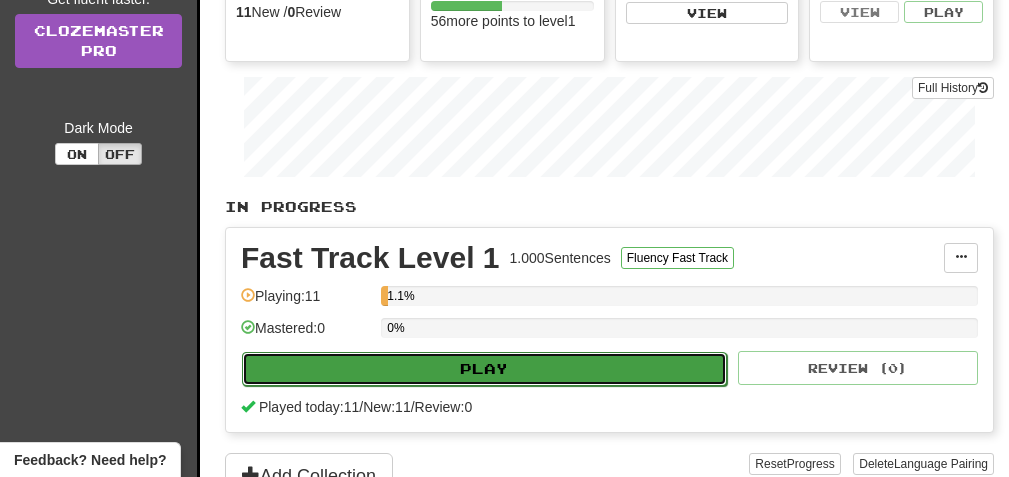 click on "Play" at bounding box center [484, 369] 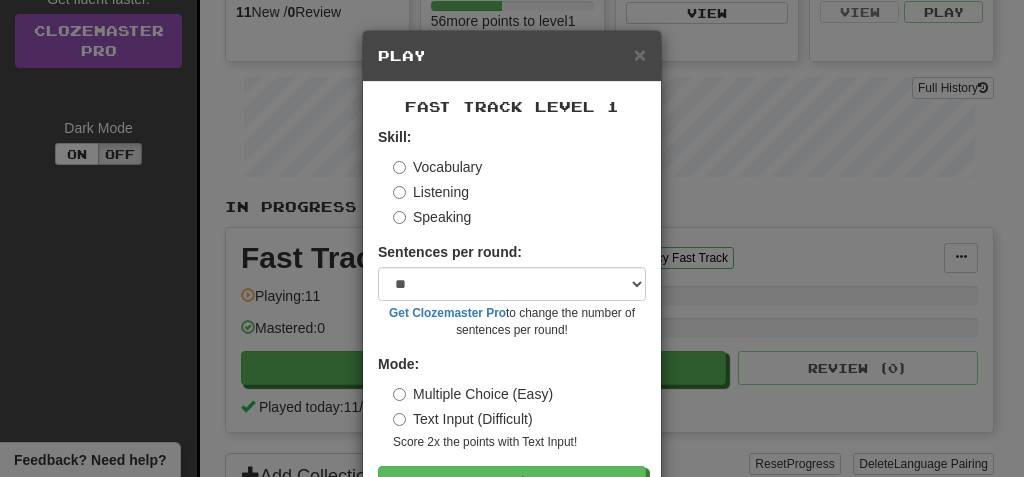 scroll, scrollTop: 69, scrollLeft: 0, axis: vertical 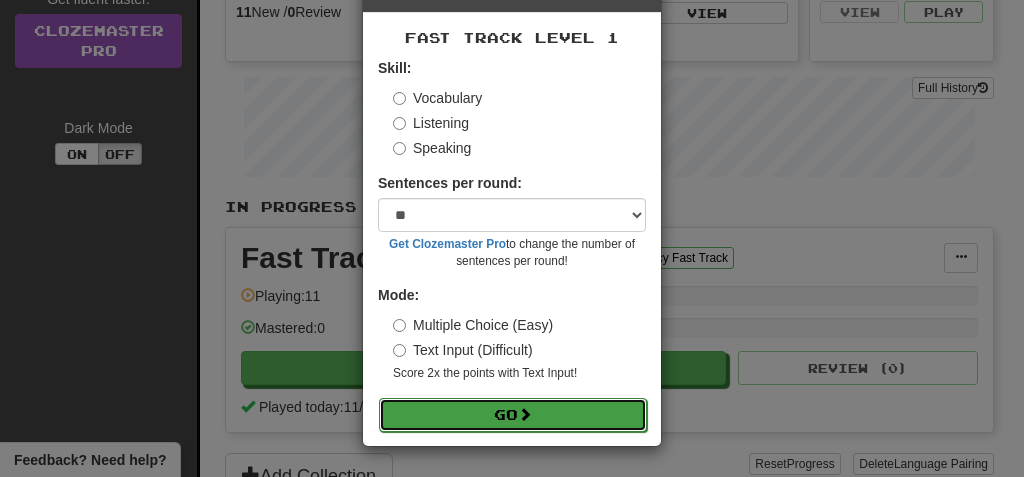 click on "Go" at bounding box center (513, 415) 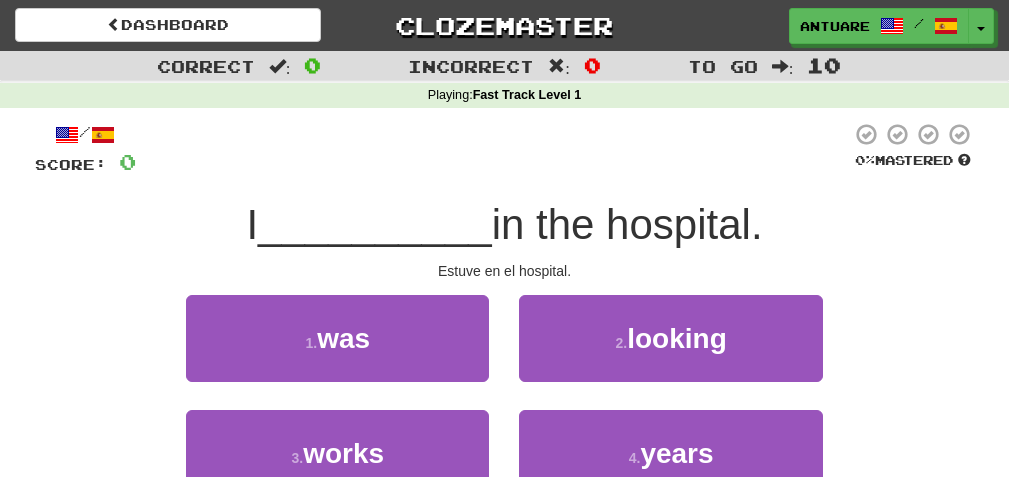 scroll, scrollTop: 100, scrollLeft: 0, axis: vertical 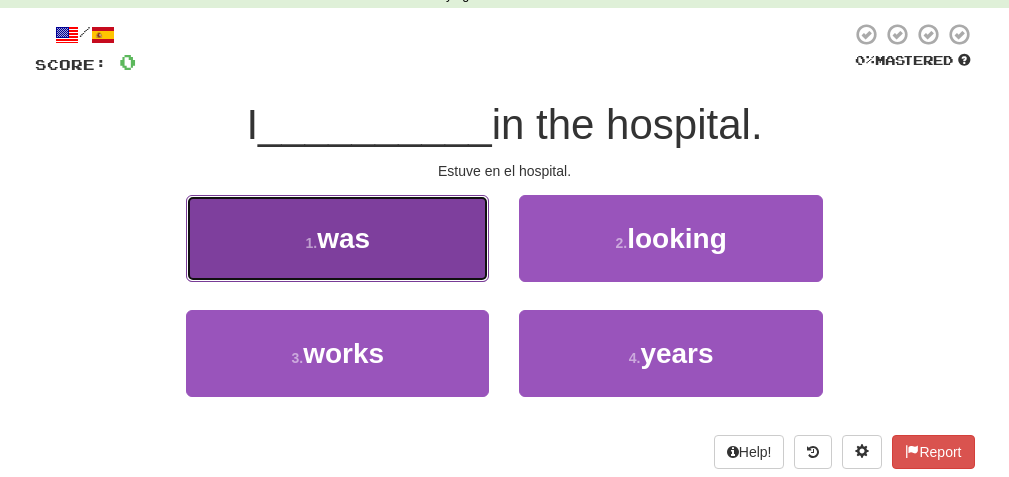 click on "1 .  was" at bounding box center [337, 238] 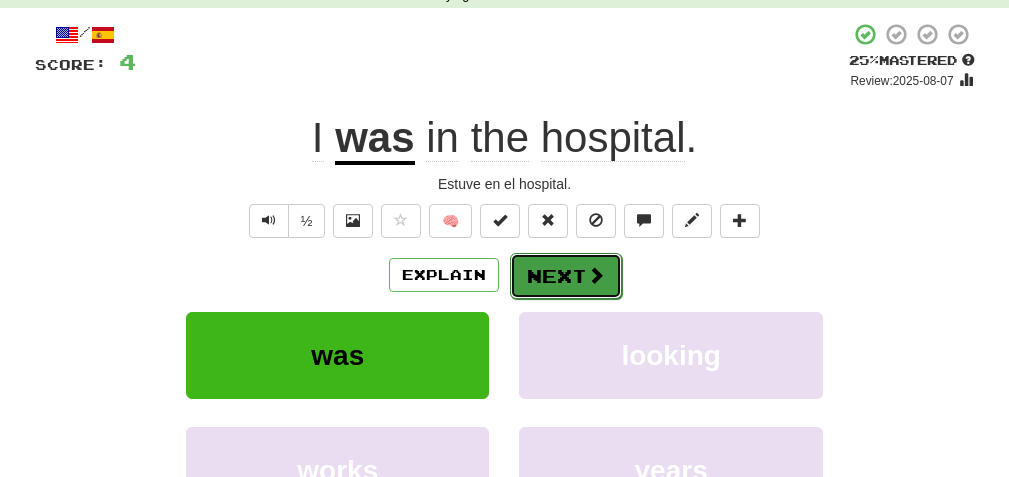 click on "Next" at bounding box center (566, 276) 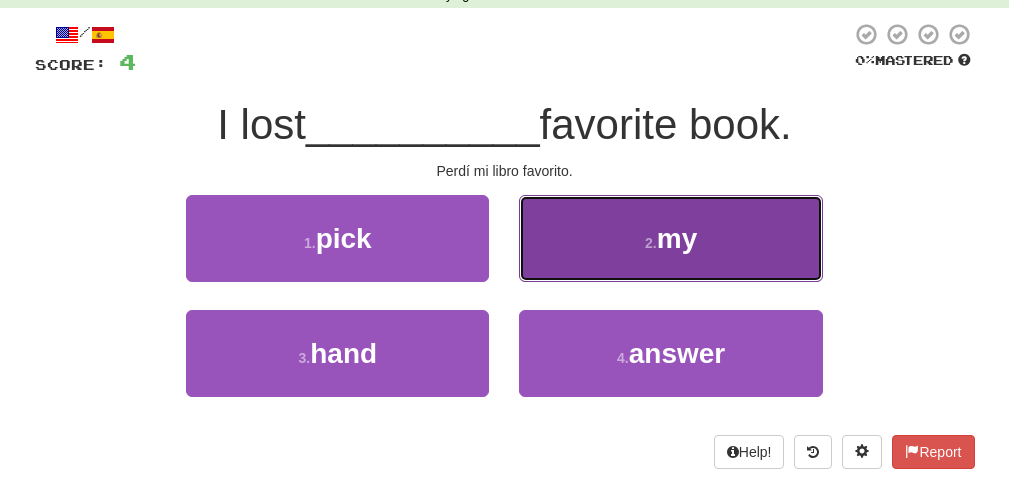 click on "my" at bounding box center [677, 238] 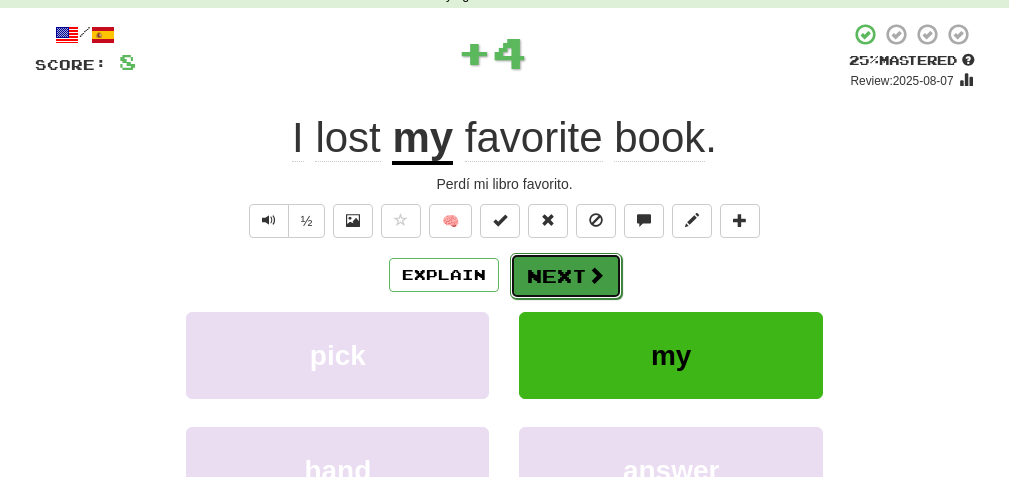 click at bounding box center (596, 275) 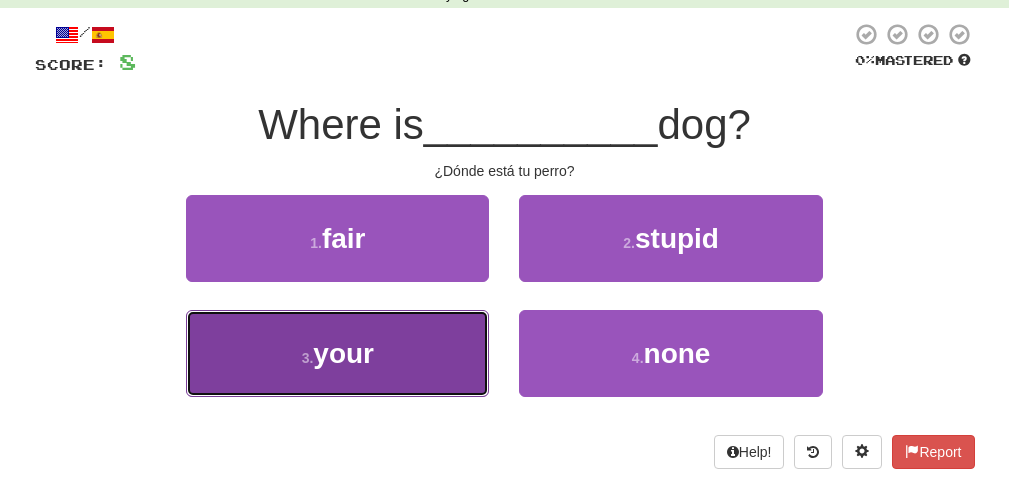 click on "3 .  your" at bounding box center [337, 353] 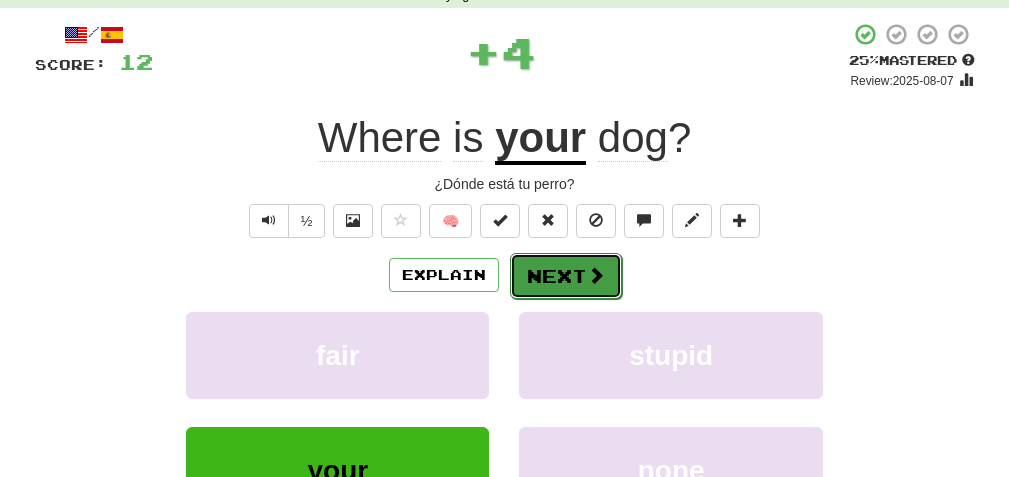 click on "Next" at bounding box center [566, 276] 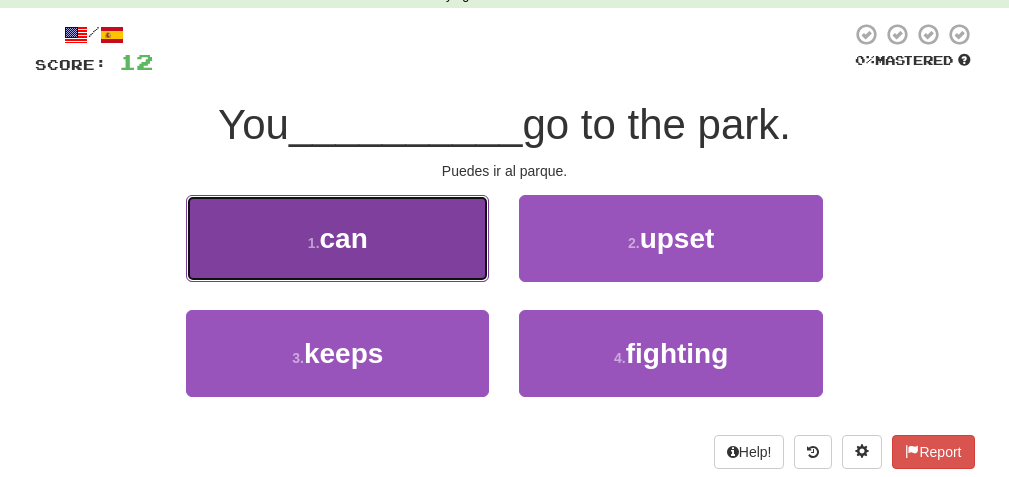 click on "1 .  can" at bounding box center [337, 238] 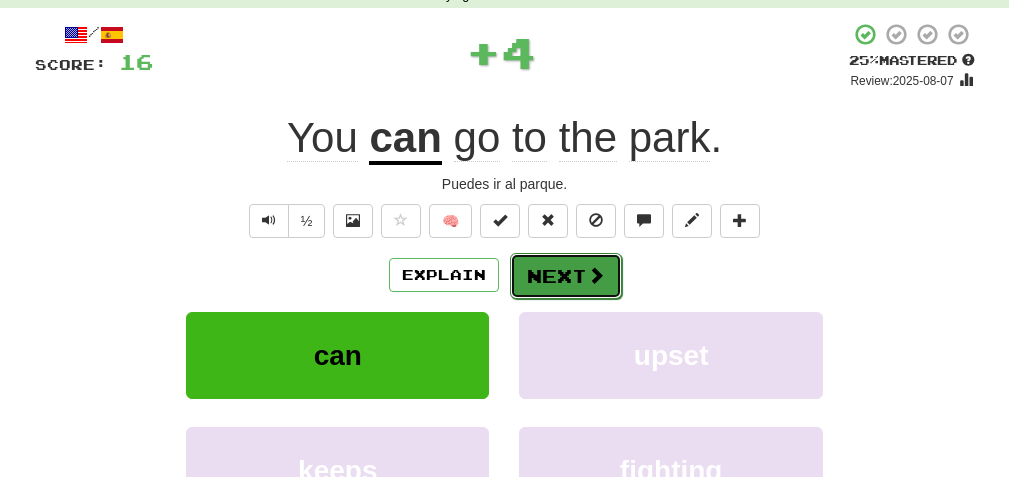 click on "Next" at bounding box center [566, 276] 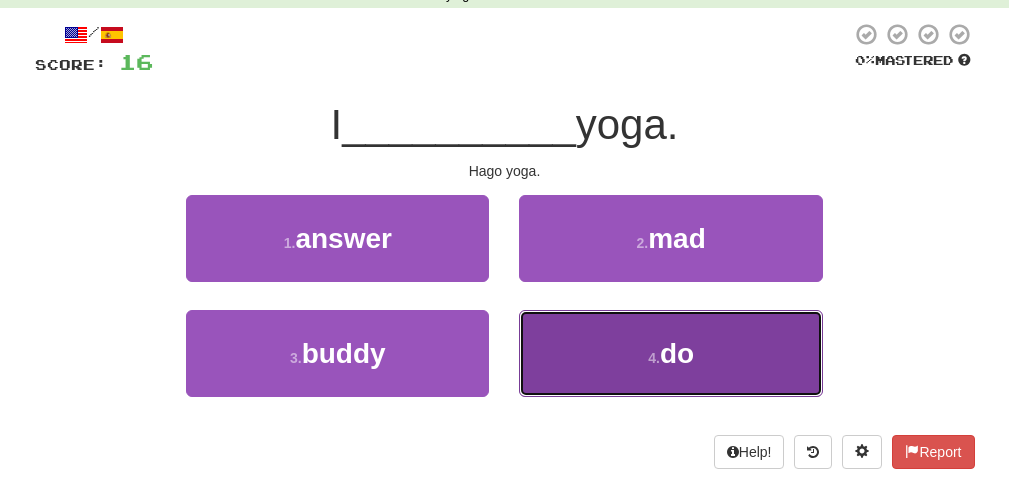click on "4 .  do" at bounding box center (670, 353) 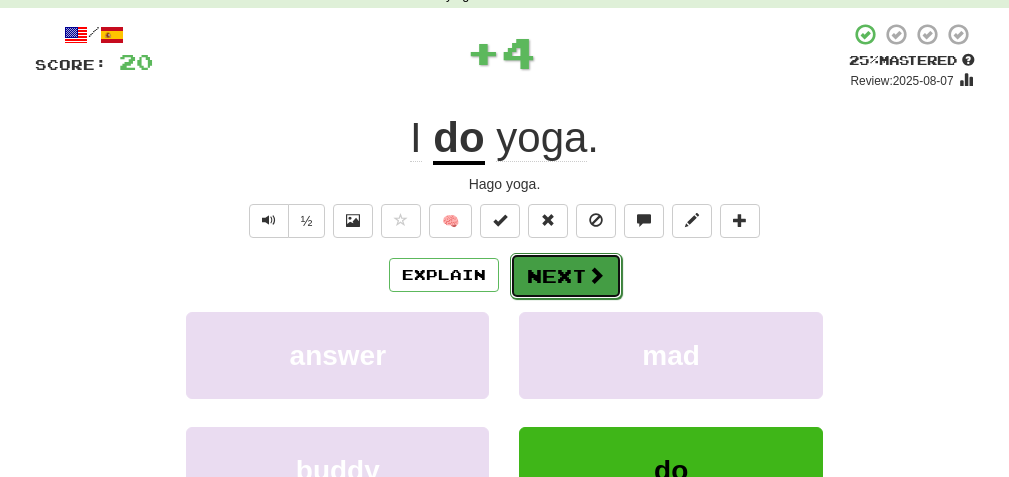 click on "Next" at bounding box center (566, 276) 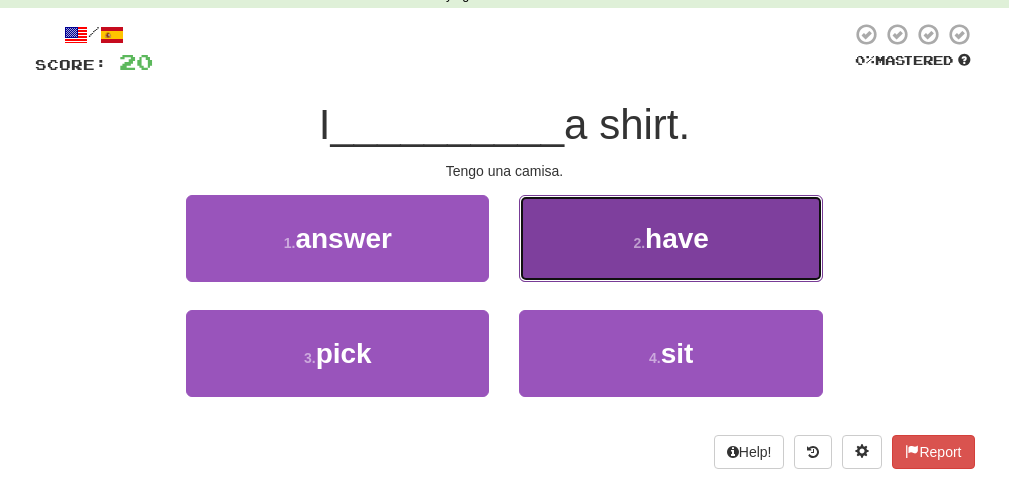 click on "2 .  have" at bounding box center [670, 238] 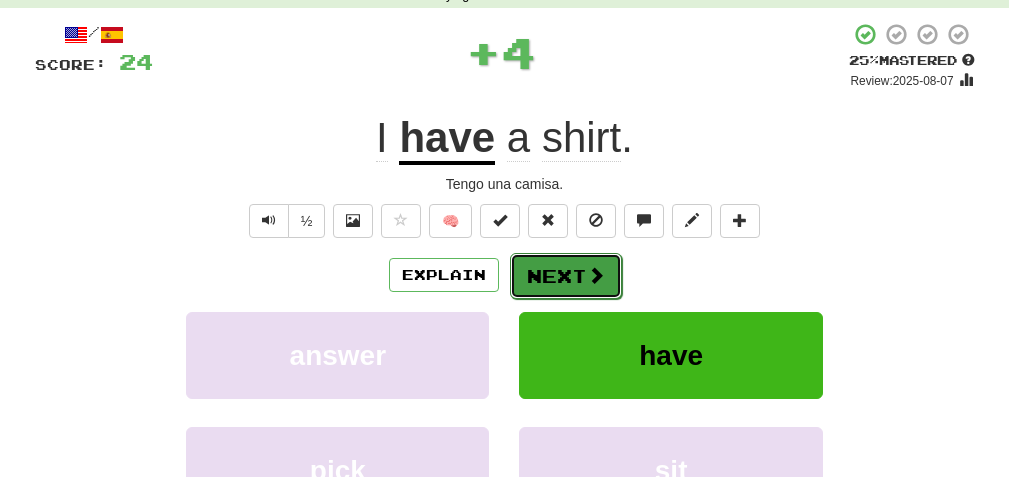 click on "Next" at bounding box center [566, 276] 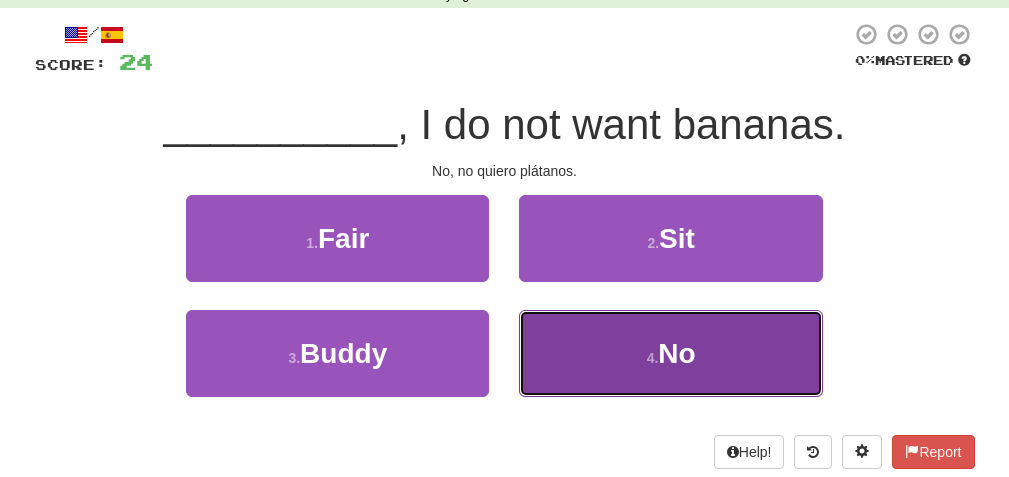 click on "4 .  No" at bounding box center (670, 353) 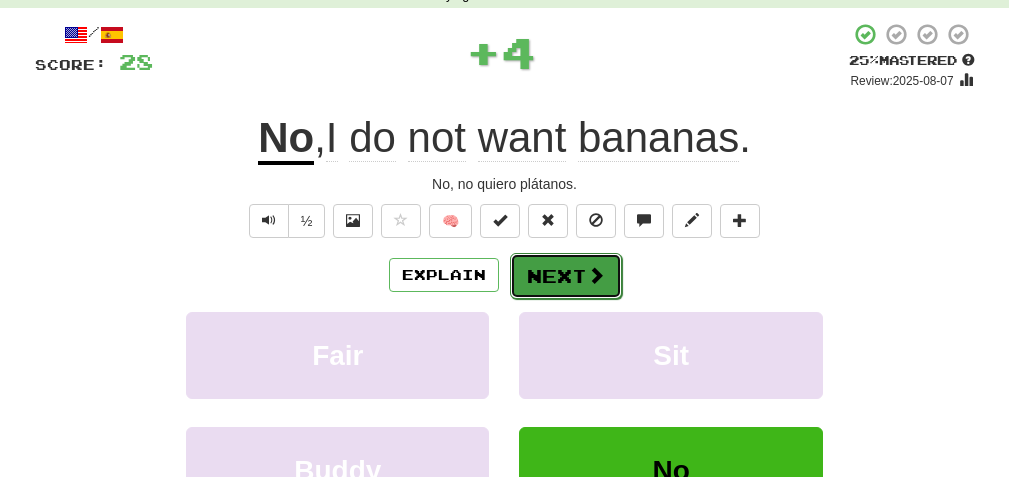click on "Next" at bounding box center [566, 276] 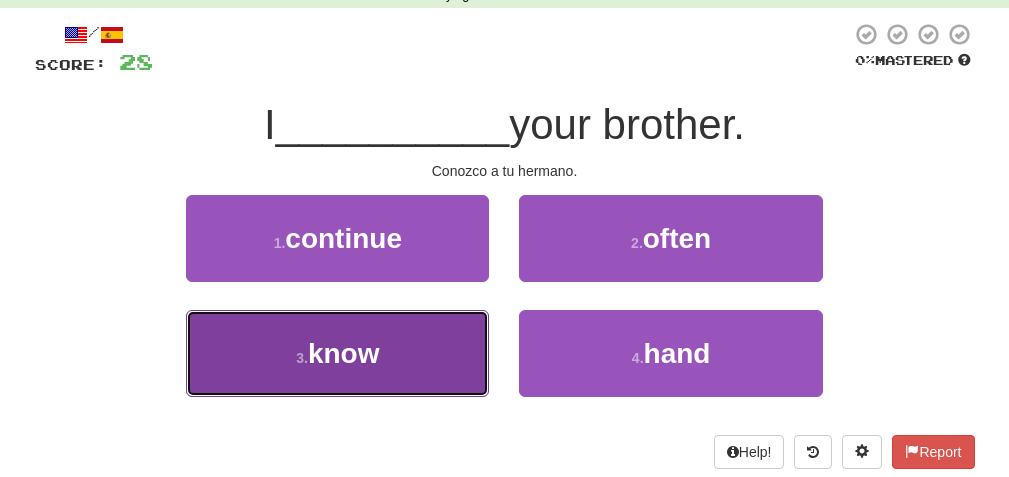 click on "3 .  know" at bounding box center (337, 353) 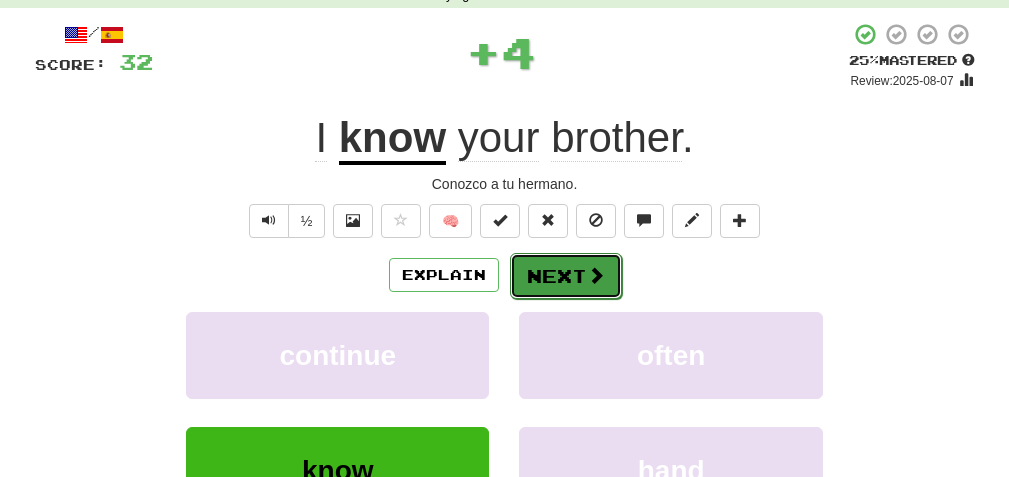 click on "Next" at bounding box center (566, 276) 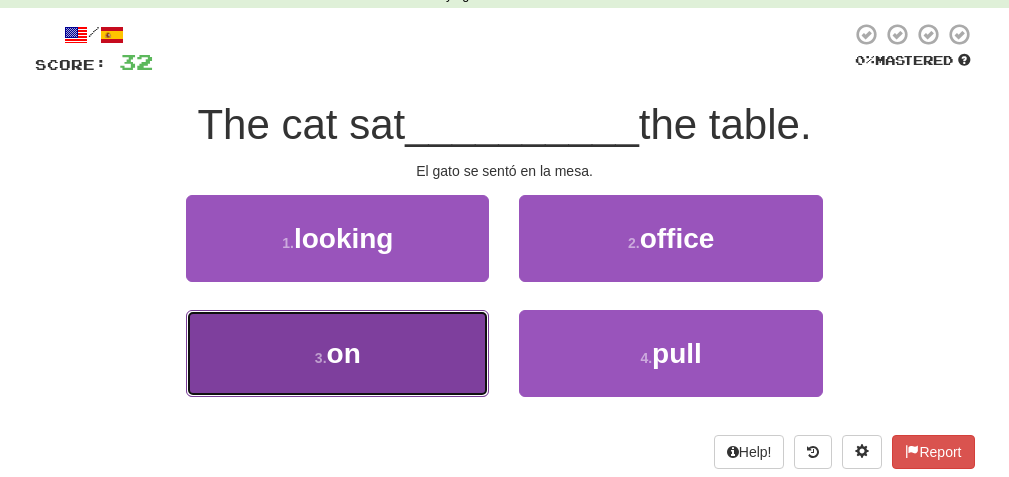 click on "3 .  on" at bounding box center (337, 353) 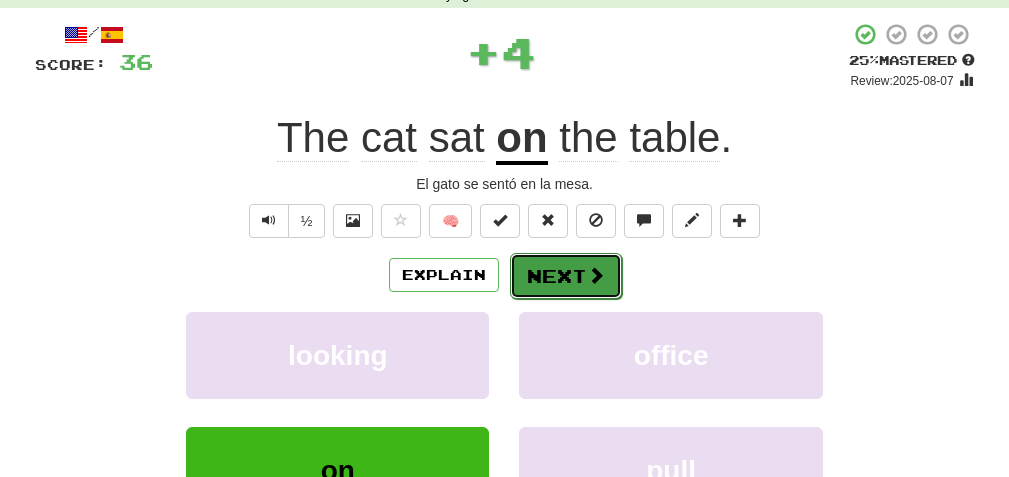 click at bounding box center (596, 275) 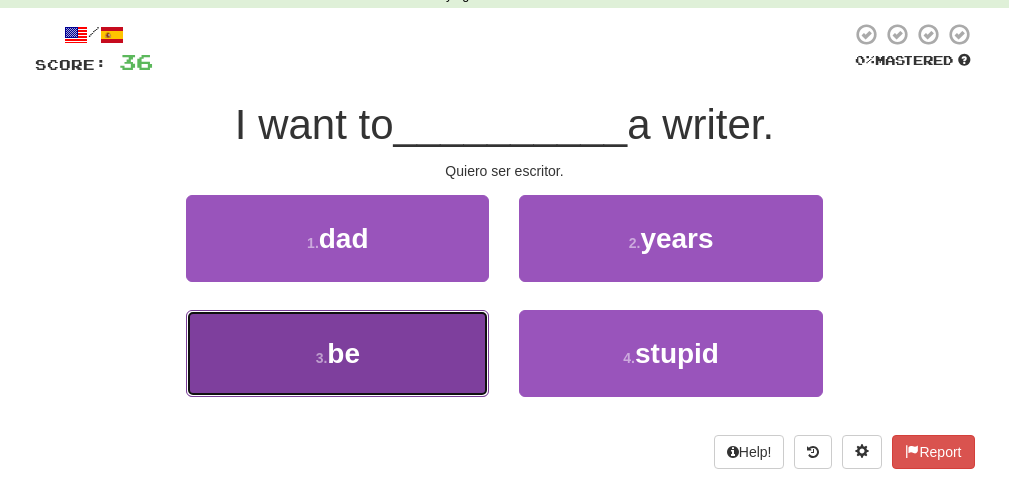 click on "3 .  be" at bounding box center [337, 353] 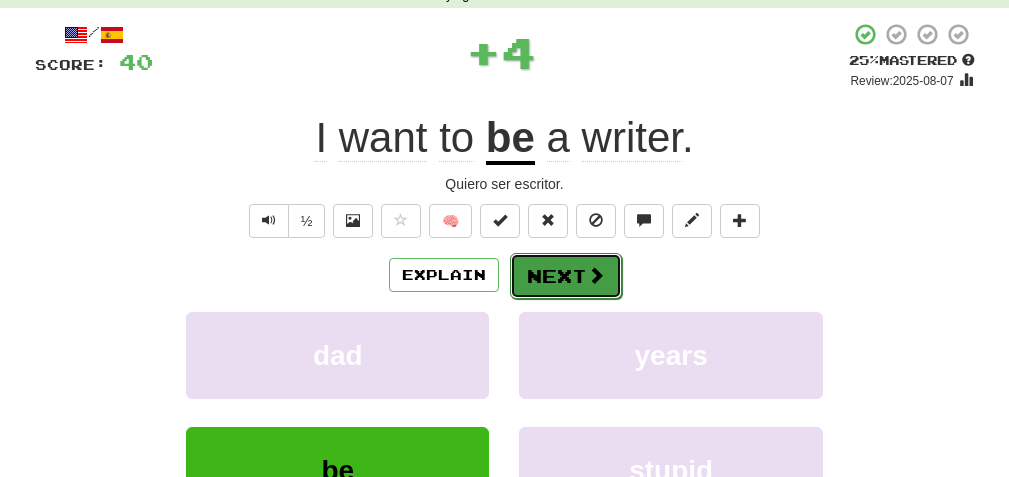 click on "Next" at bounding box center (566, 276) 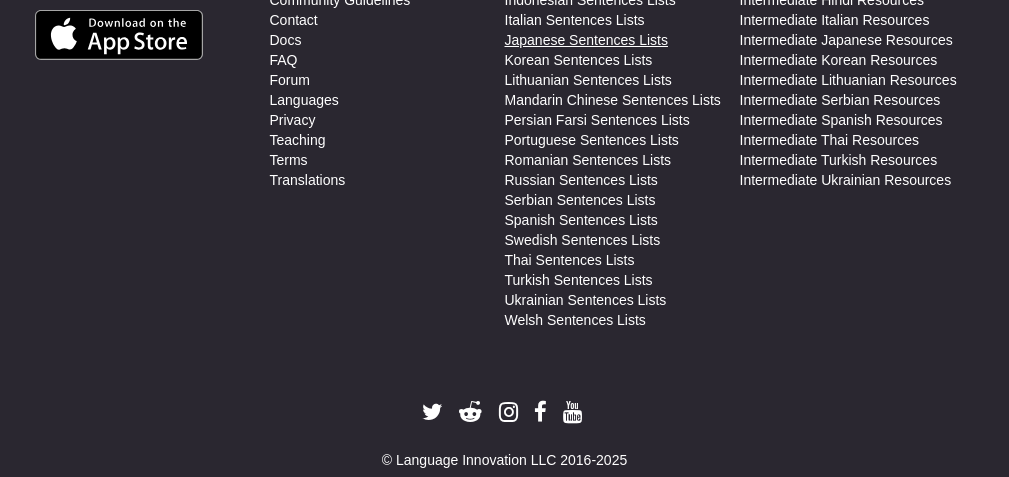 scroll, scrollTop: 2000, scrollLeft: 0, axis: vertical 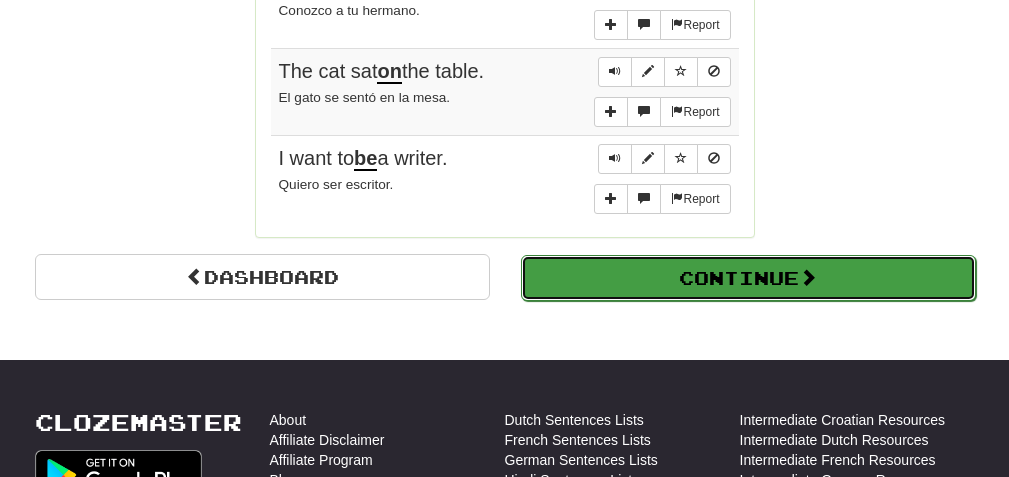 click on "Continue" at bounding box center (748, 278) 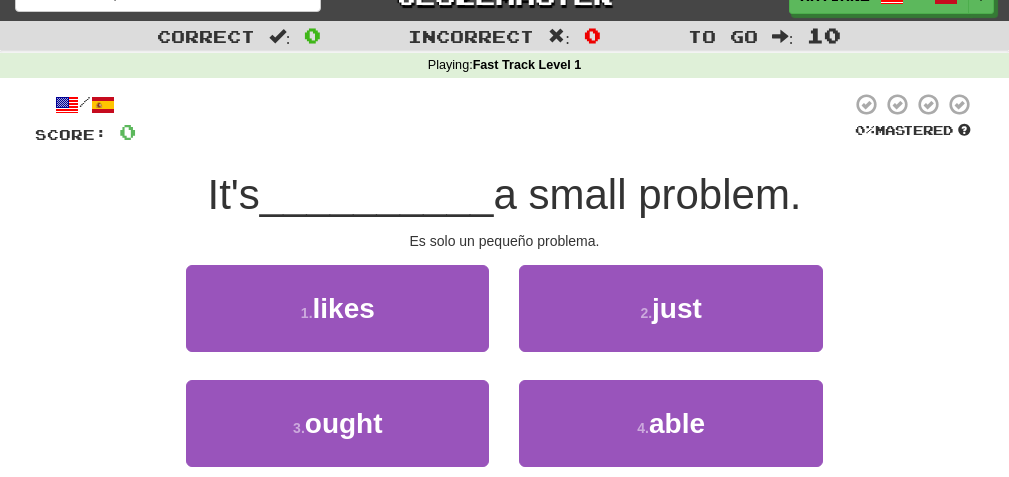 scroll, scrollTop: 130, scrollLeft: 0, axis: vertical 